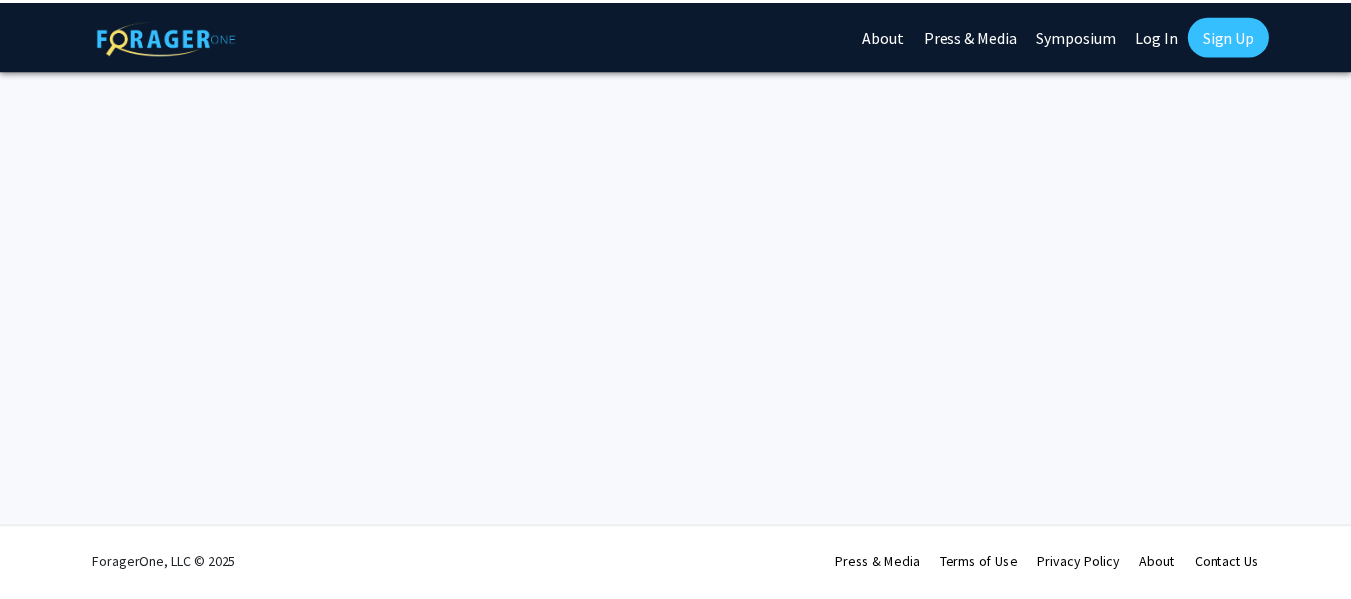 scroll, scrollTop: 0, scrollLeft: 0, axis: both 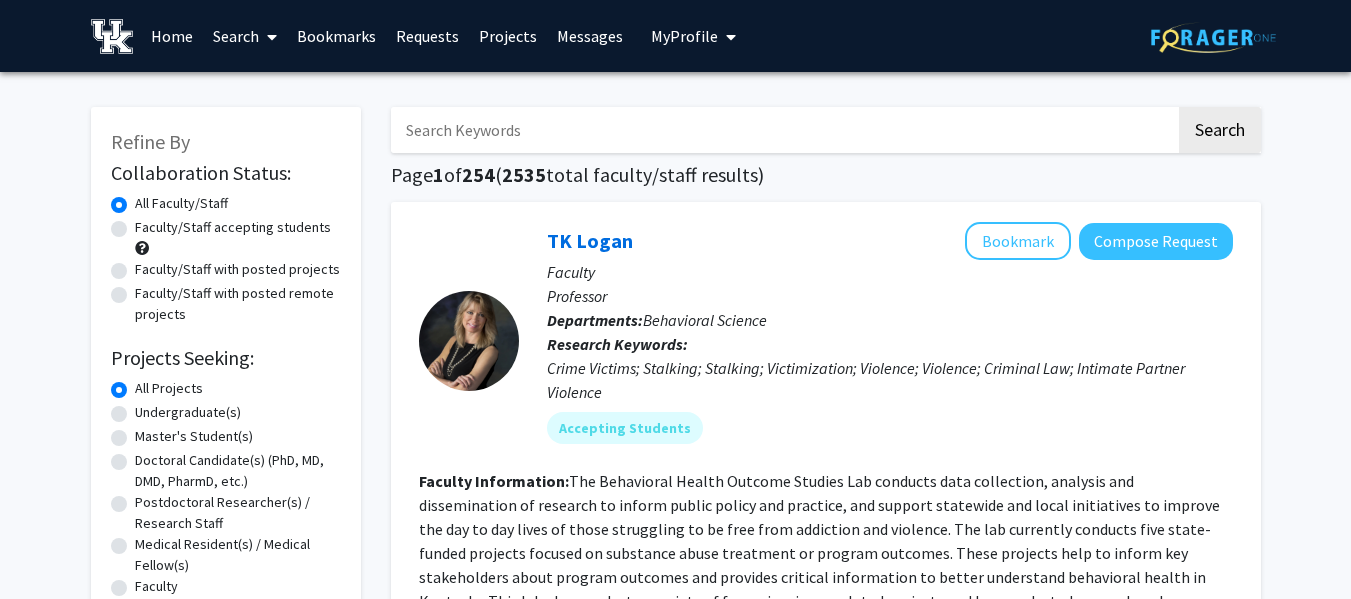 click on "Home" at bounding box center (172, 36) 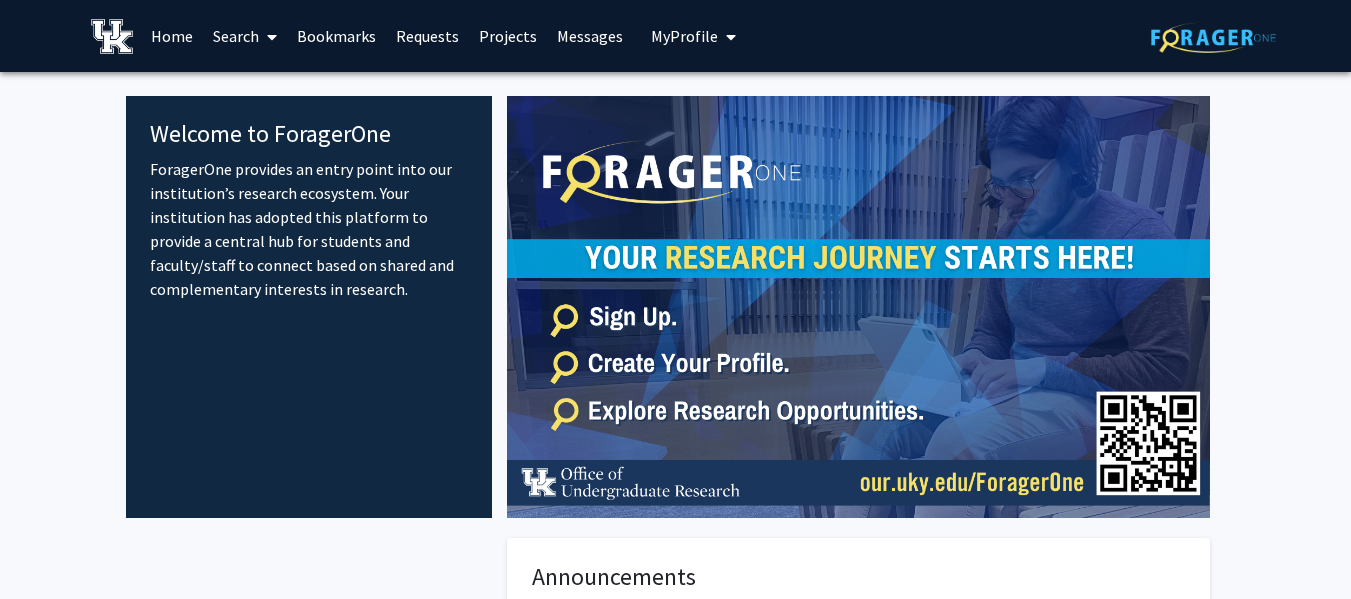 click at bounding box center [727, 37] 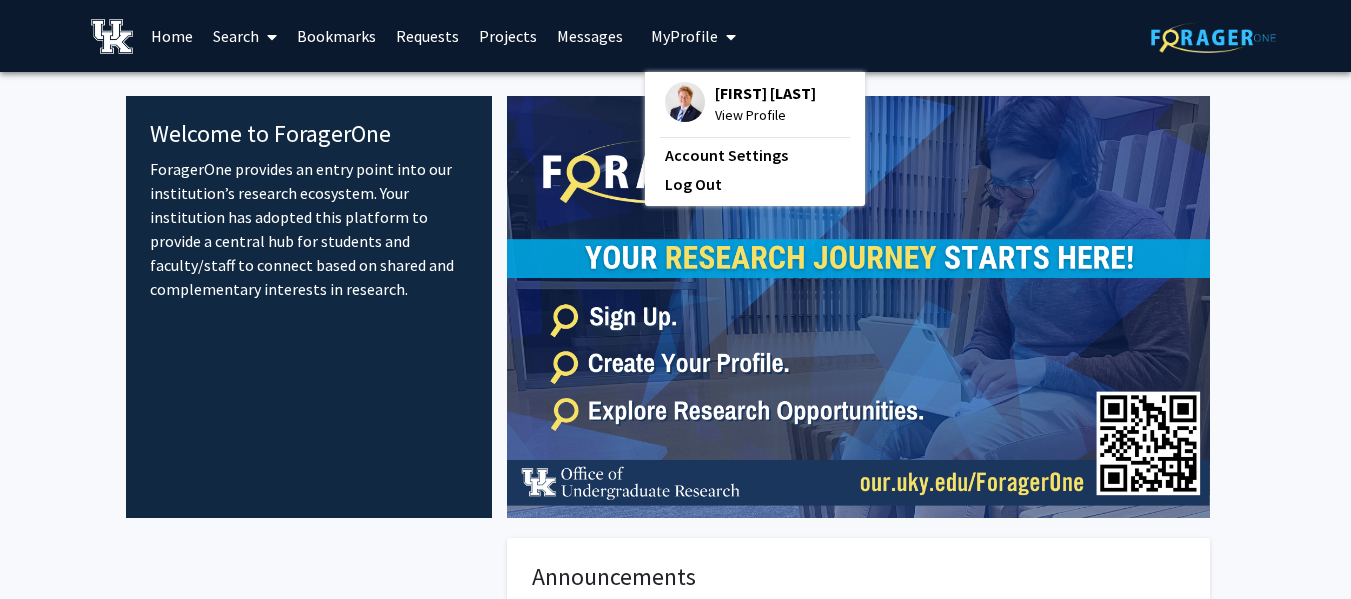 click on "[FIRST] [LAST]" at bounding box center [765, 93] 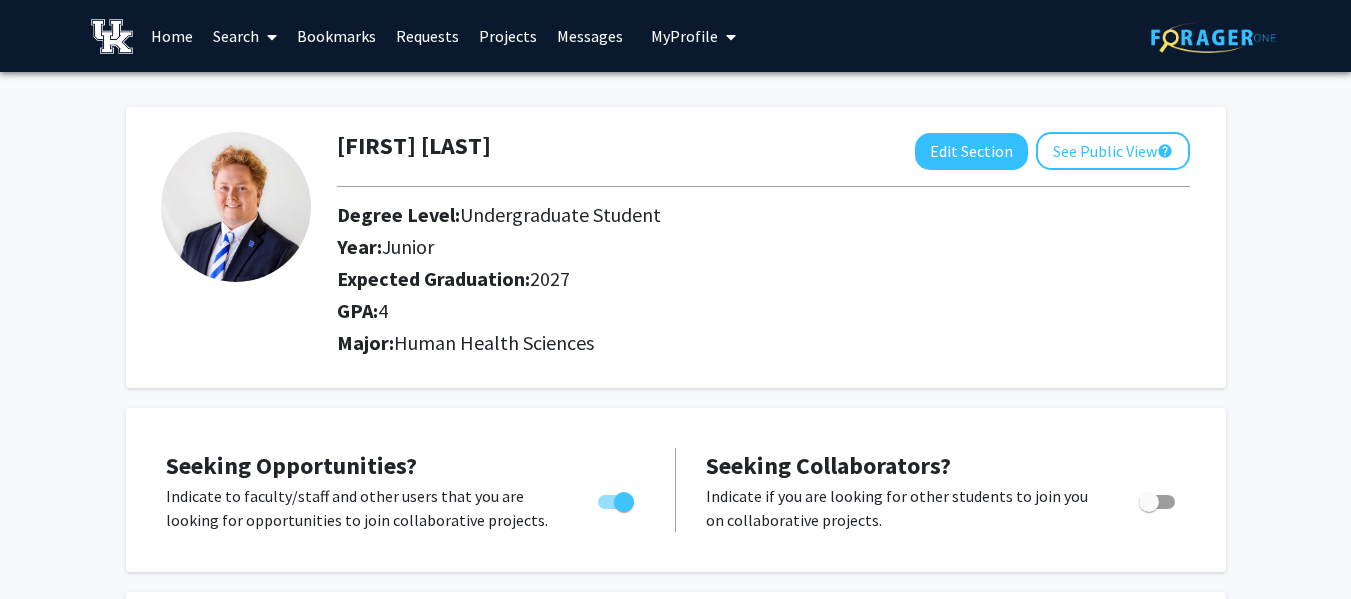 click on "Home" at bounding box center [172, 36] 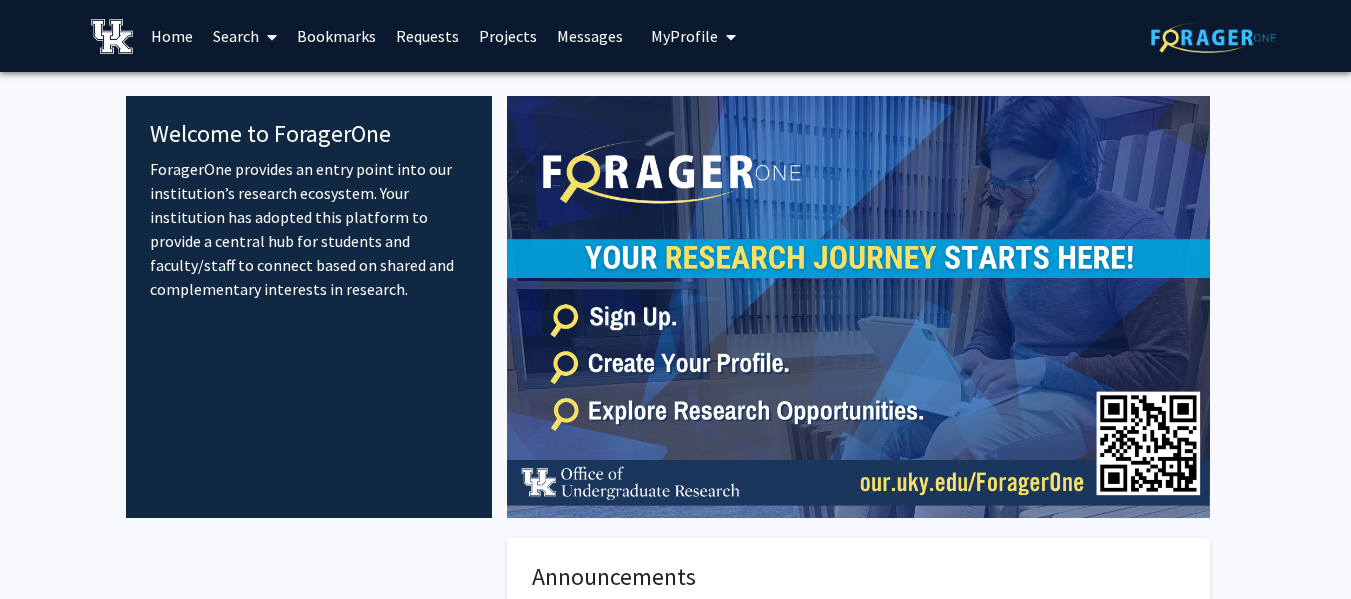 click on "Search" at bounding box center [245, 36] 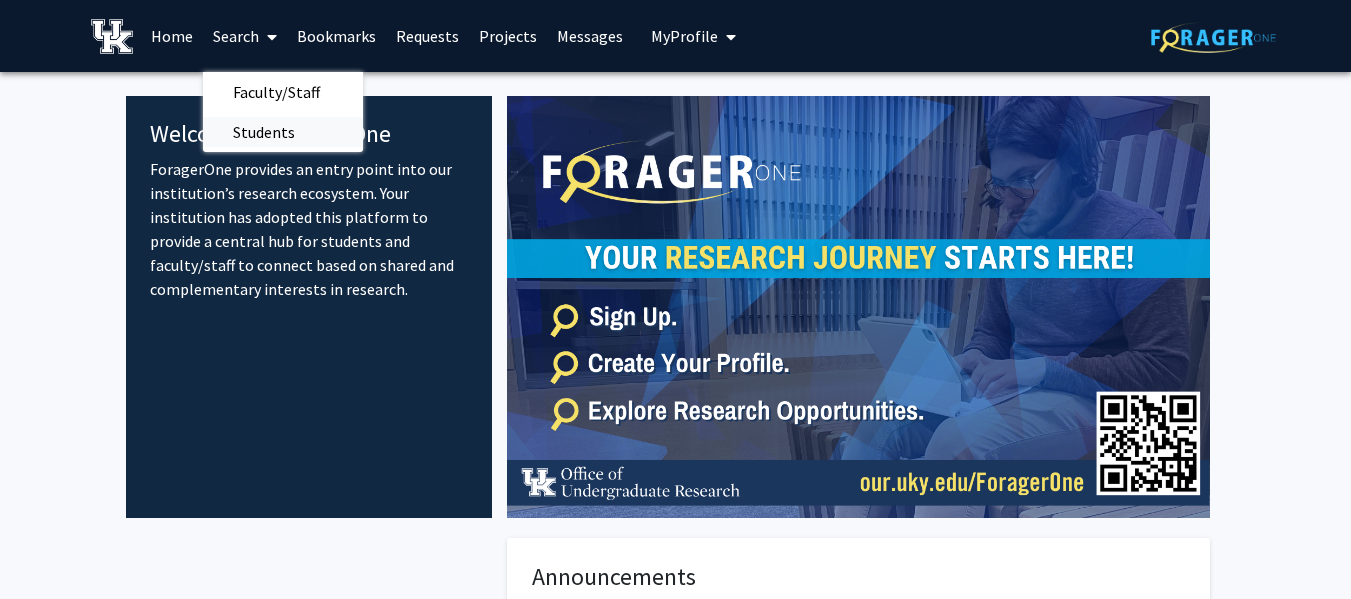 click on "Students" at bounding box center (264, 132) 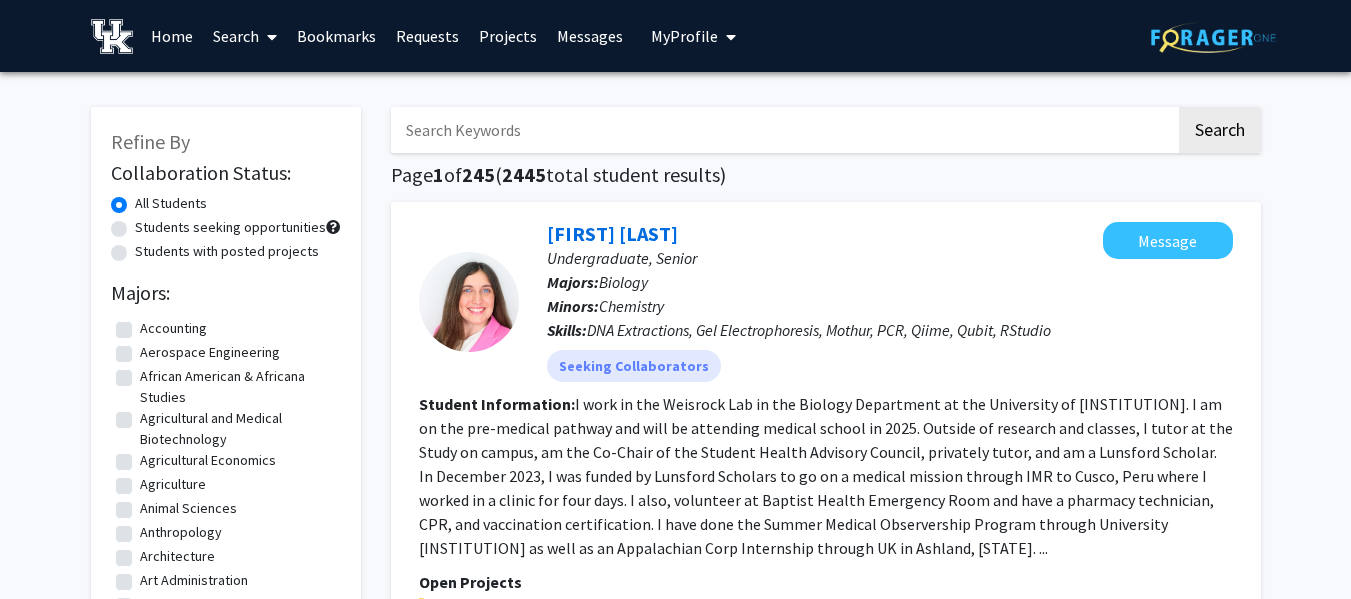 click on "Search" at bounding box center (245, 36) 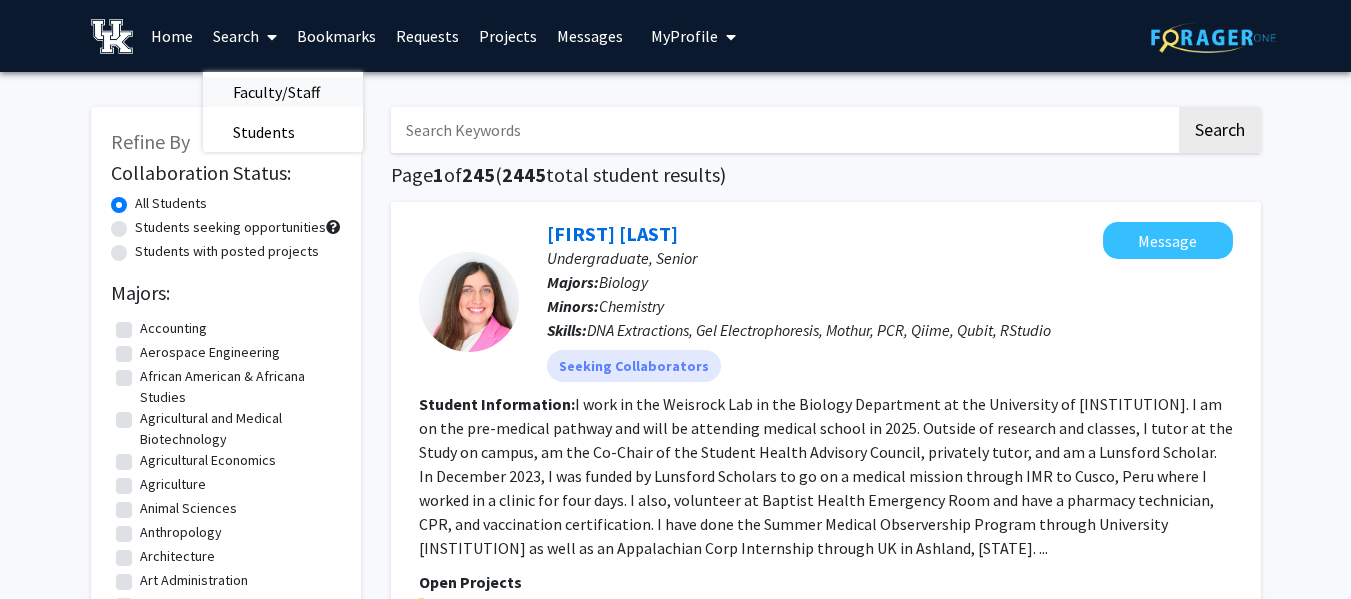 click on "Faculty/Staff" at bounding box center [276, 92] 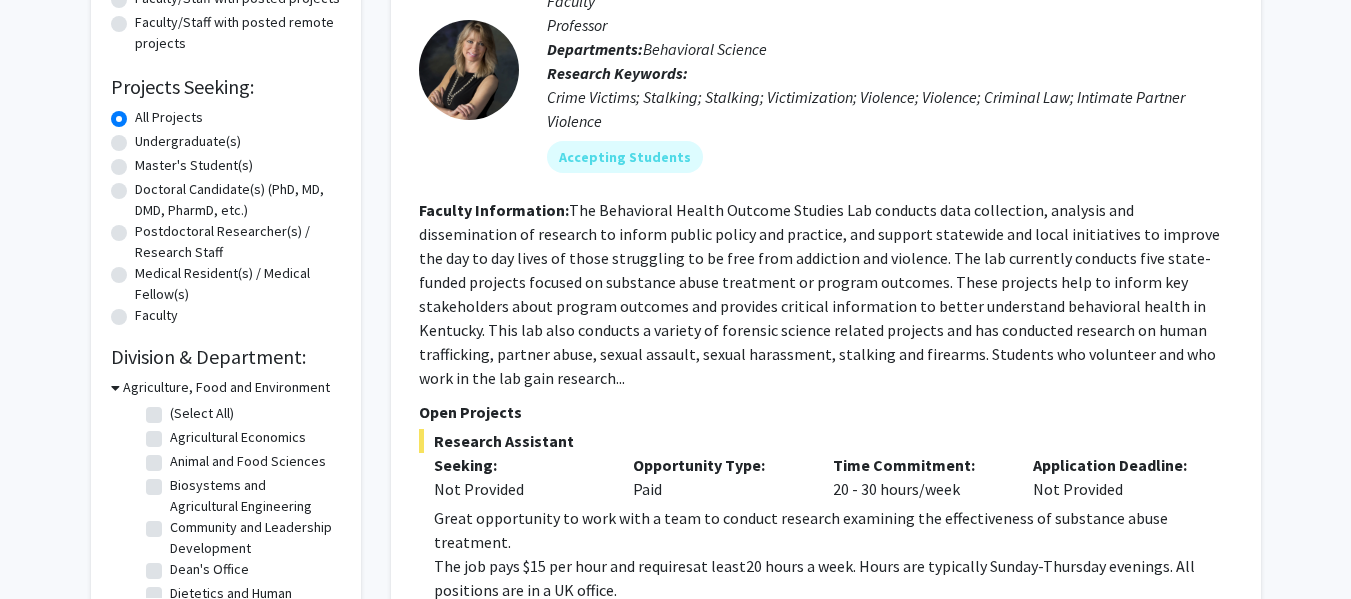 scroll, scrollTop: 272, scrollLeft: 0, axis: vertical 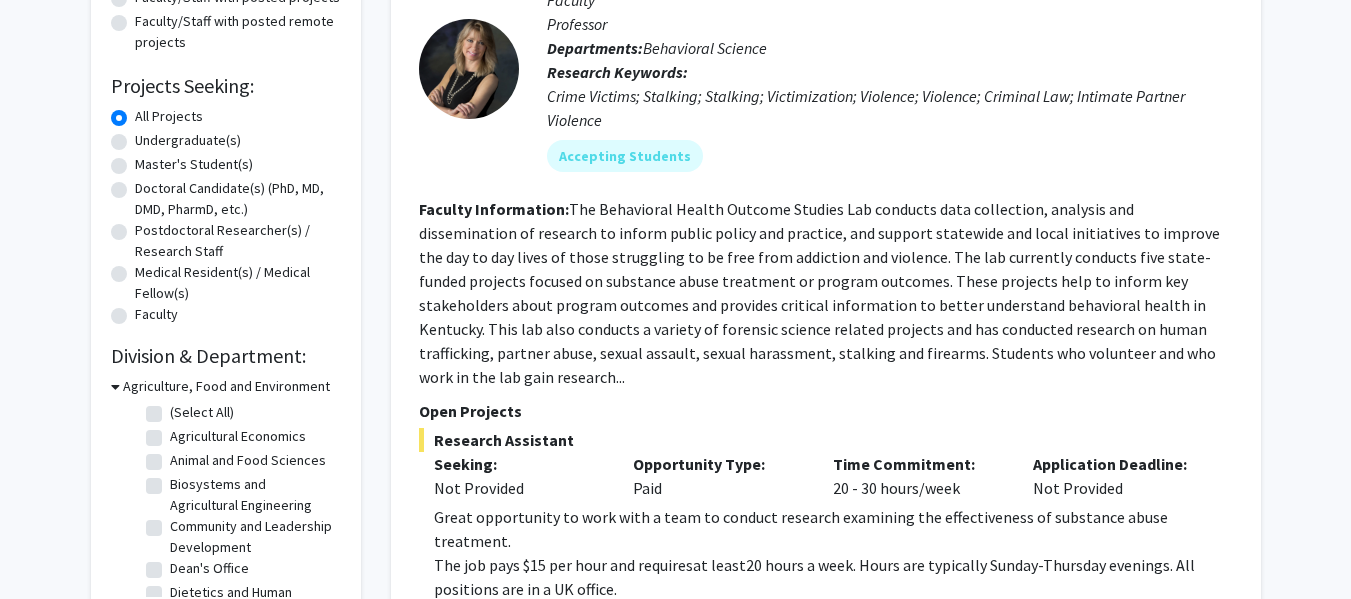 click 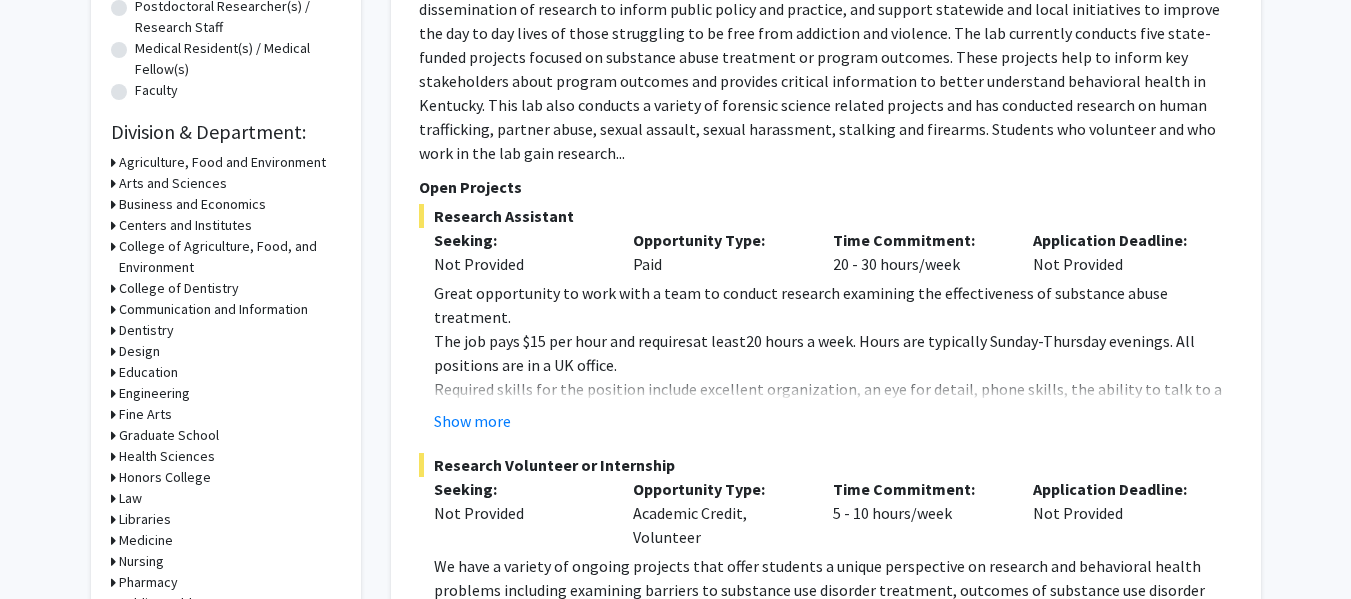 scroll, scrollTop: 517, scrollLeft: 0, axis: vertical 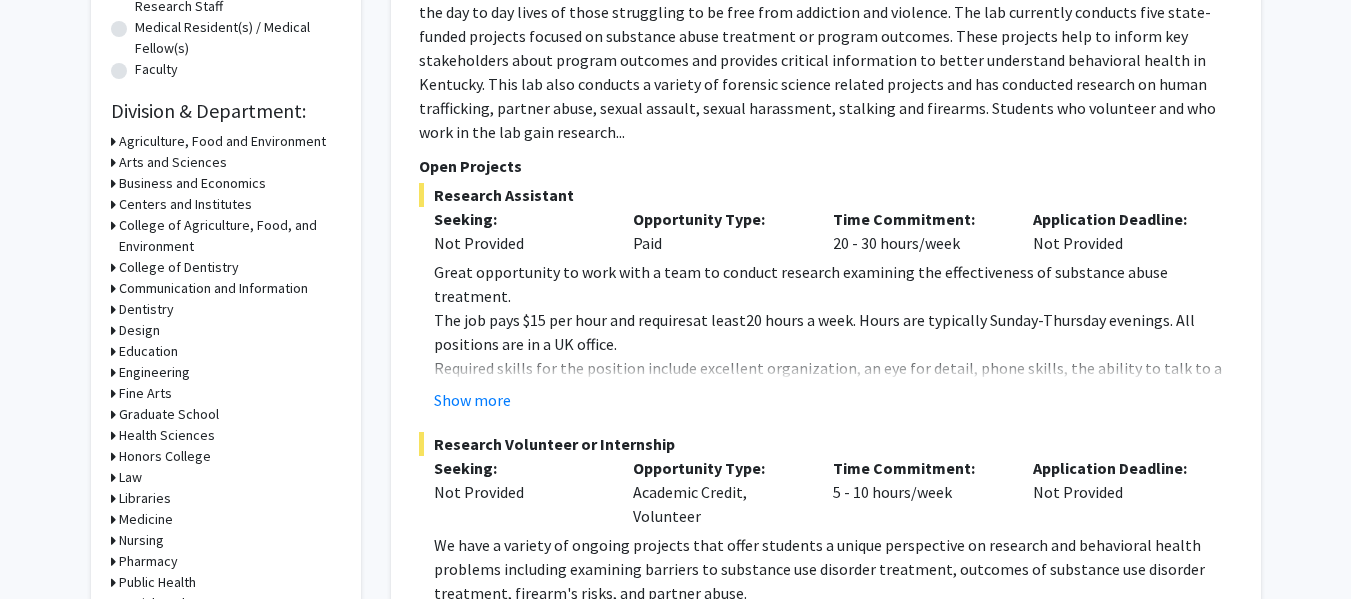 click on "Health Sciences" at bounding box center (167, 435) 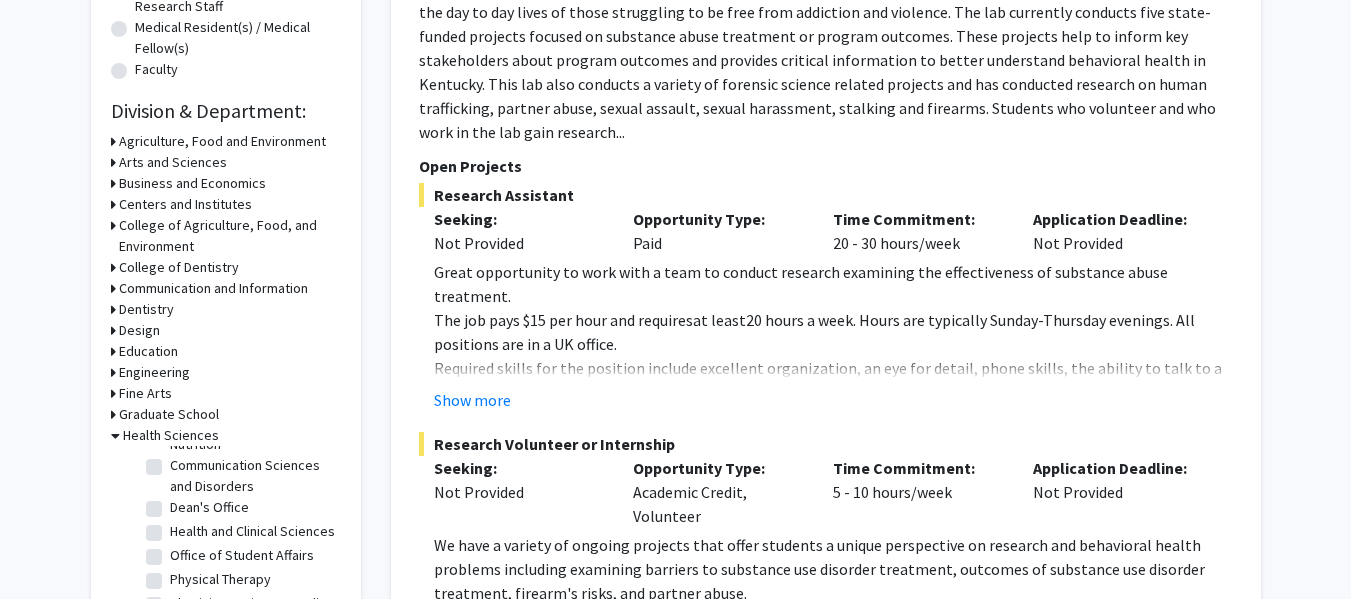 scroll, scrollTop: 0, scrollLeft: 0, axis: both 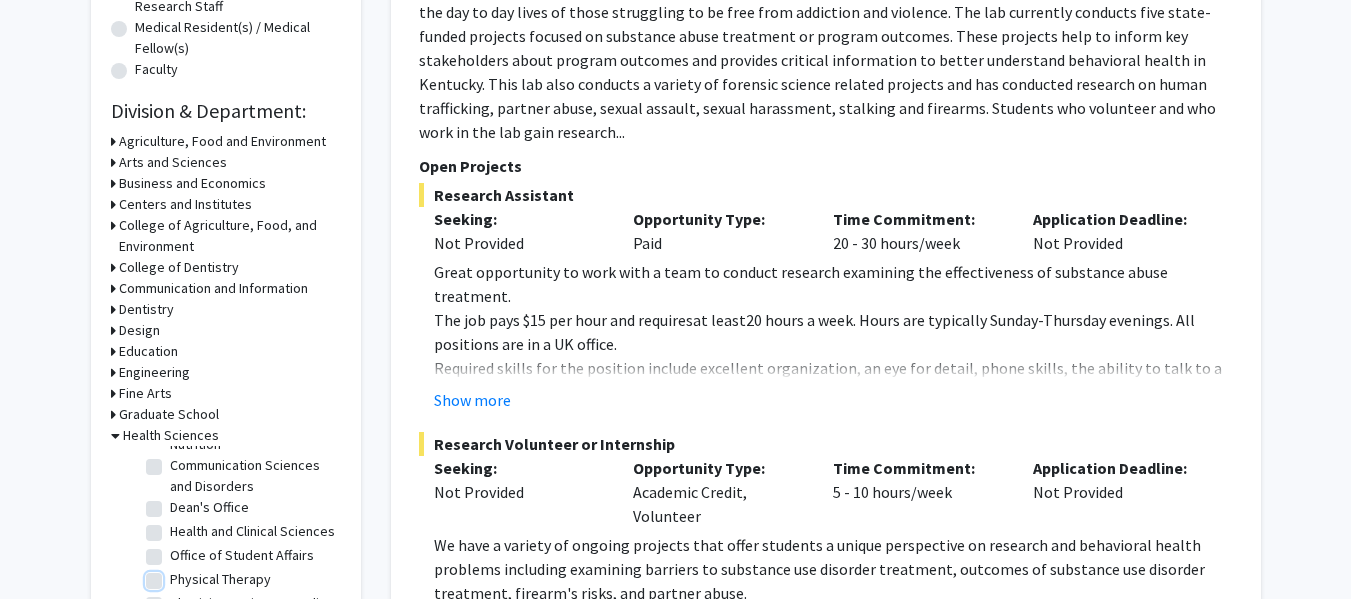 click on "Physical Therapy" at bounding box center [176, 575] 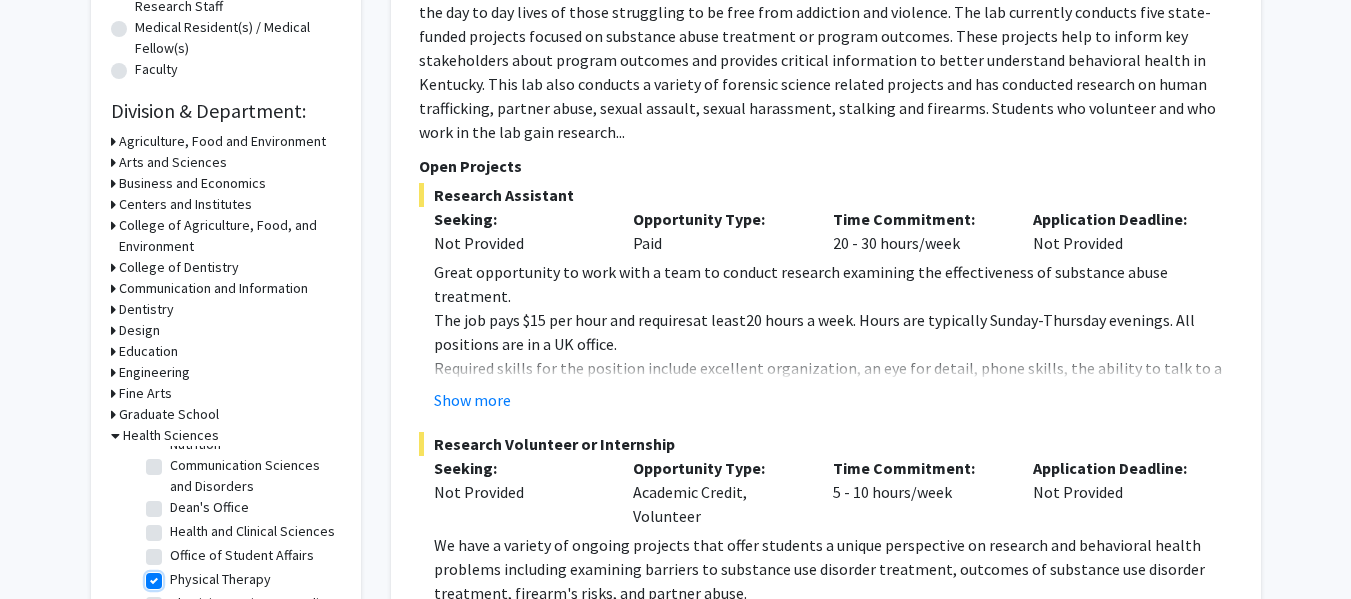 checkbox on "true" 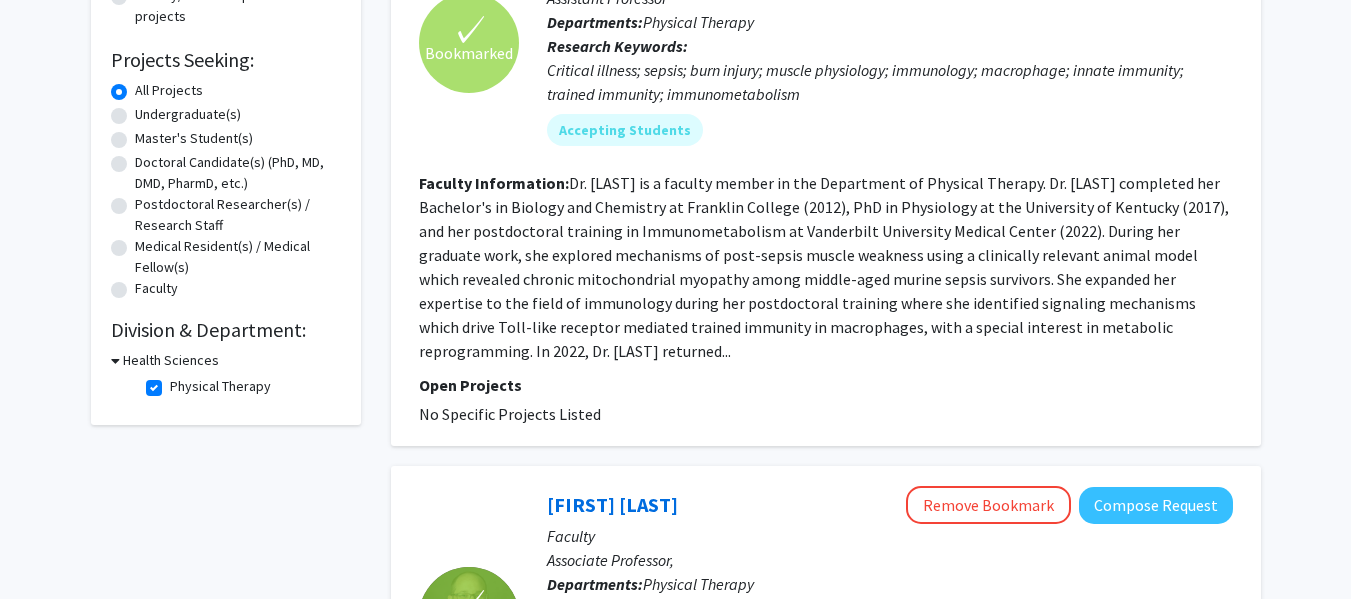 scroll, scrollTop: 299, scrollLeft: 0, axis: vertical 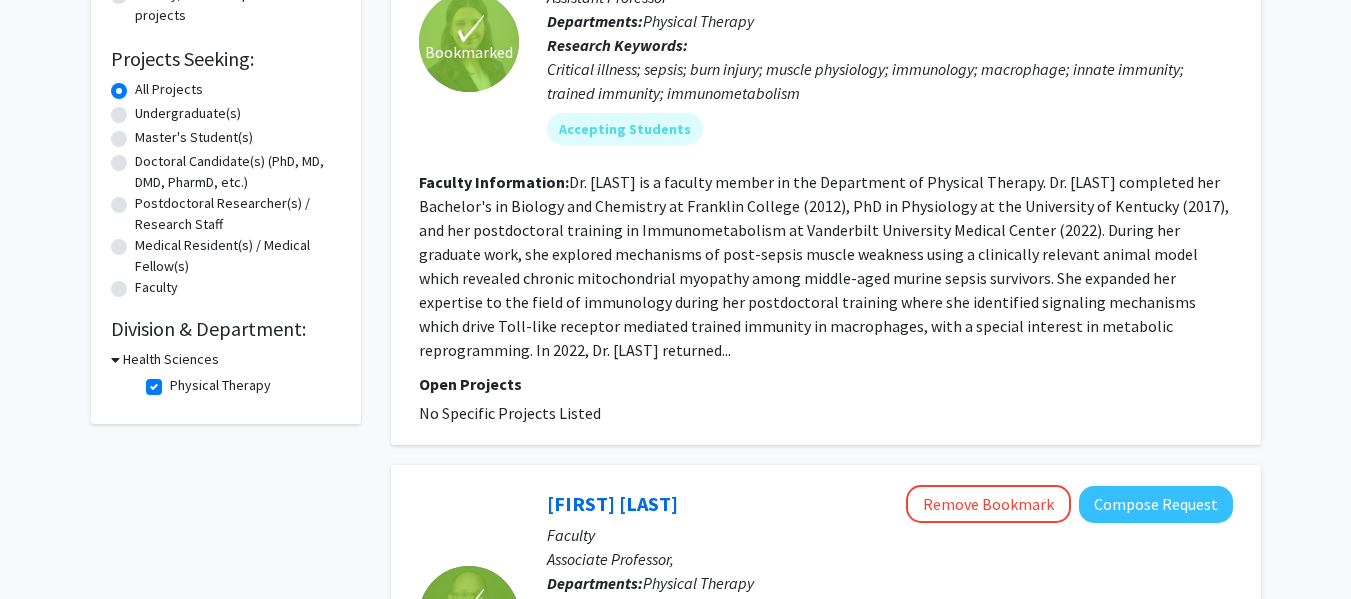 click on "Physical Therapy" 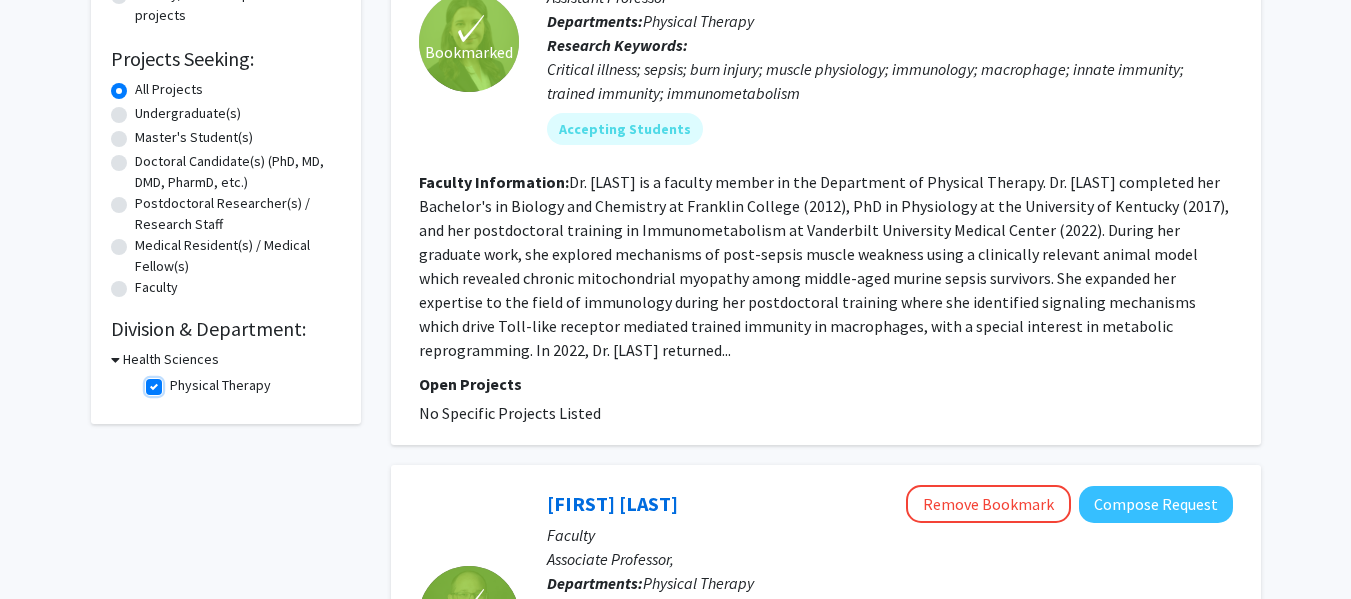 click on "Physical Therapy" at bounding box center (176, 381) 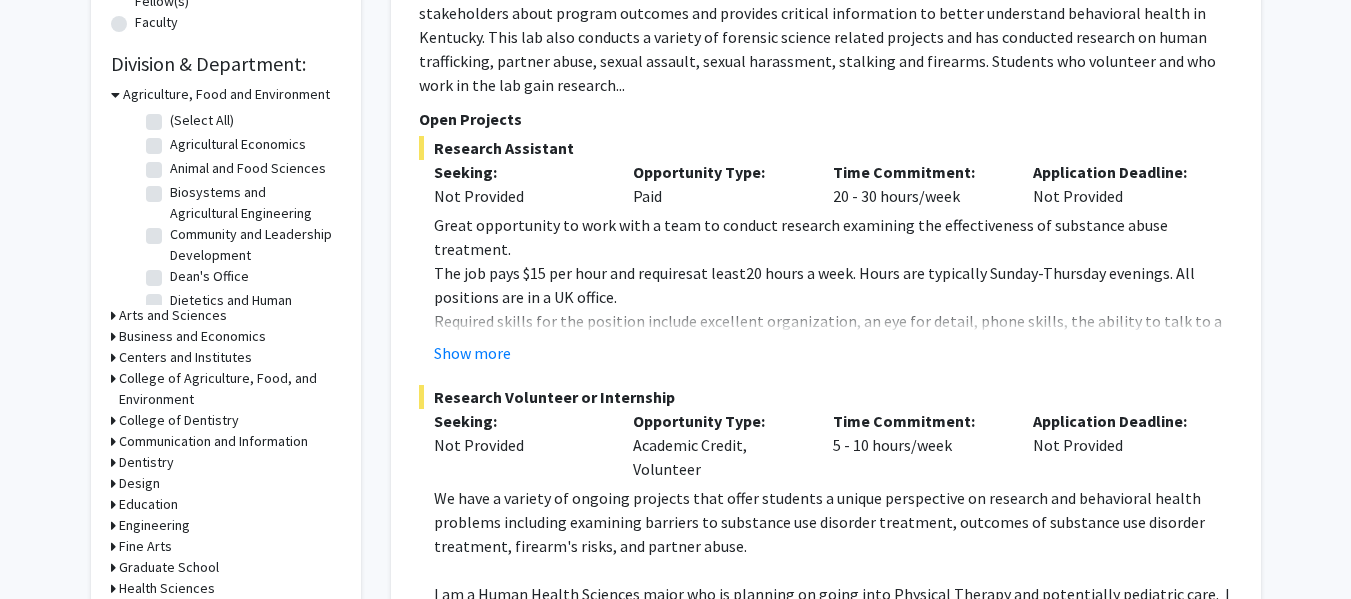 scroll, scrollTop: 565, scrollLeft: 0, axis: vertical 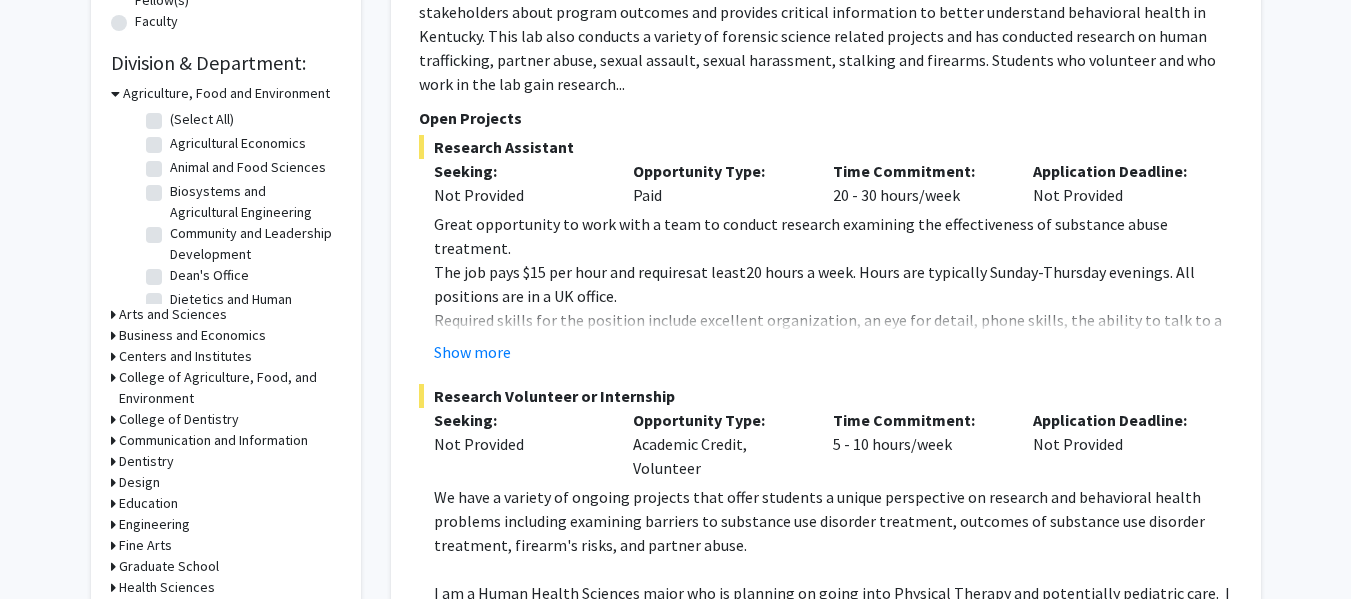 click 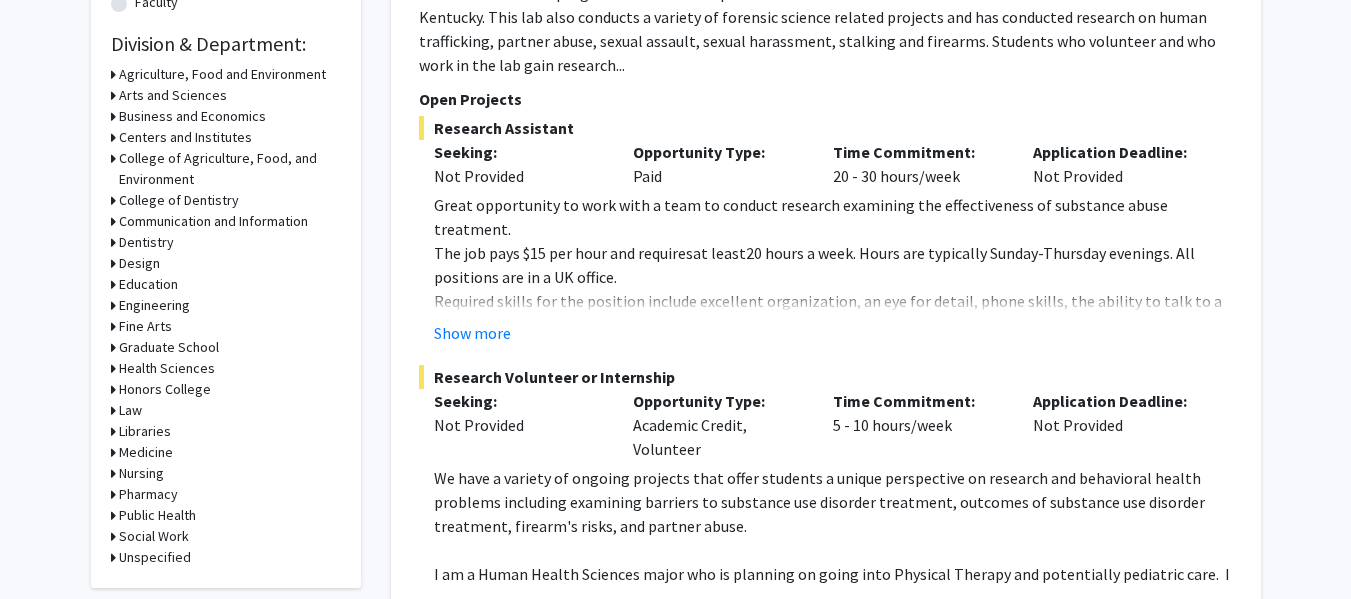 scroll, scrollTop: 585, scrollLeft: 0, axis: vertical 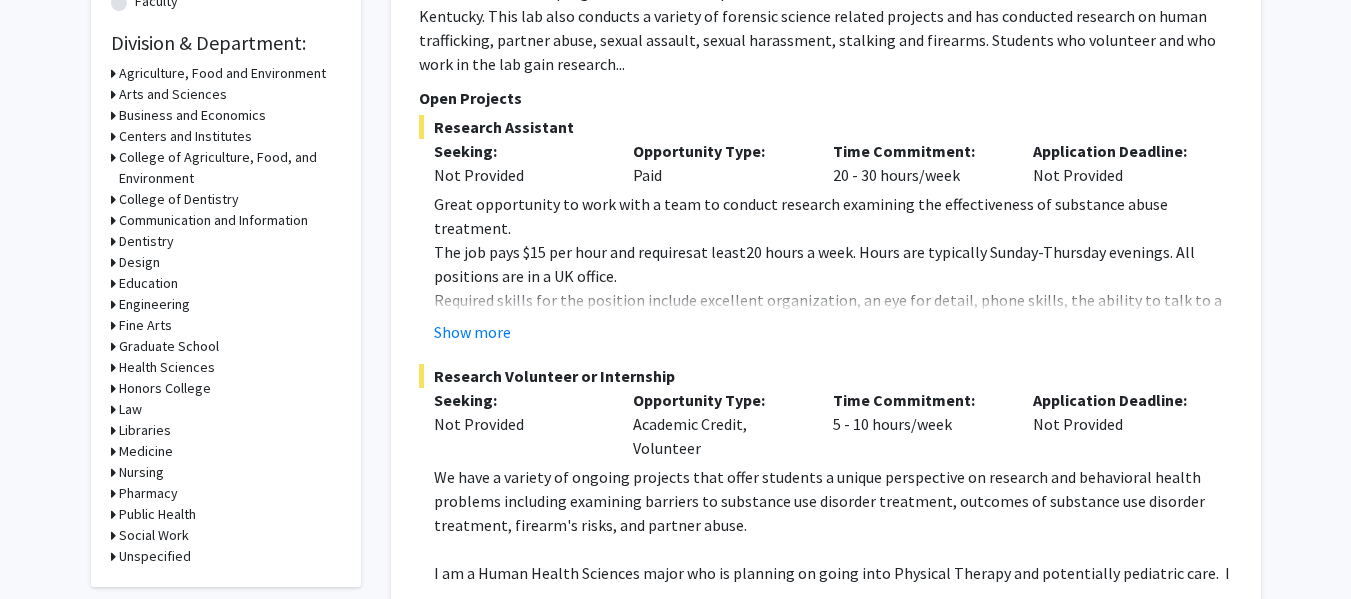 click on "Health Sciences" at bounding box center [167, 367] 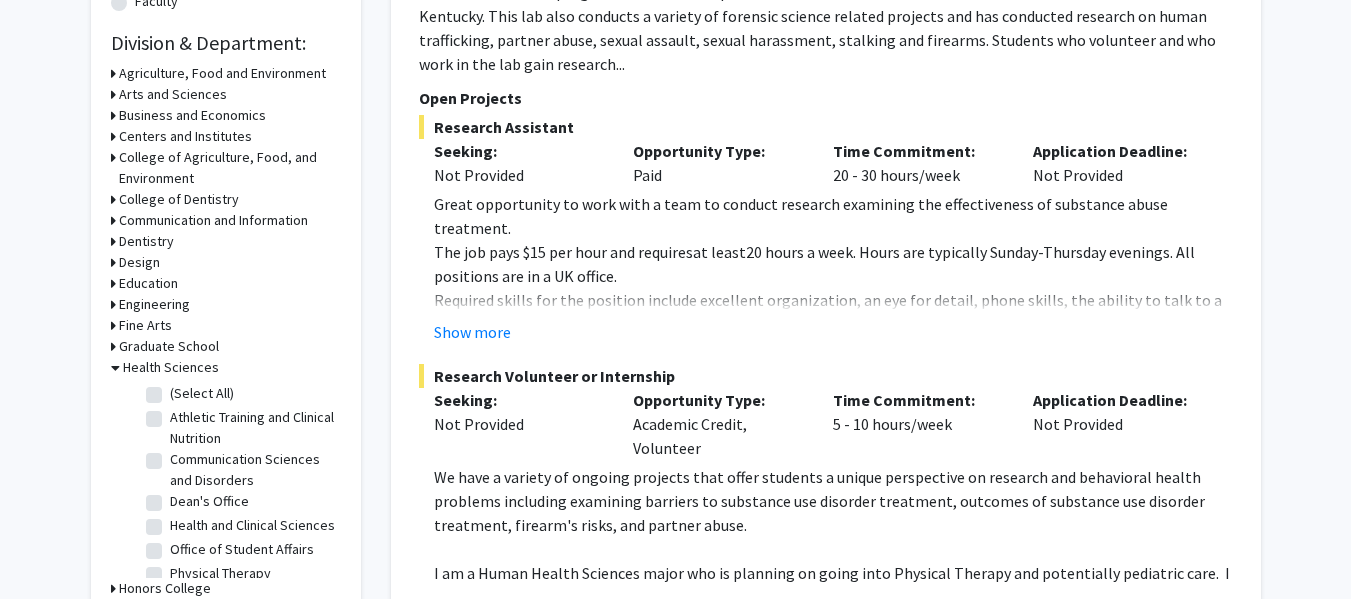 click on "(Select All)" 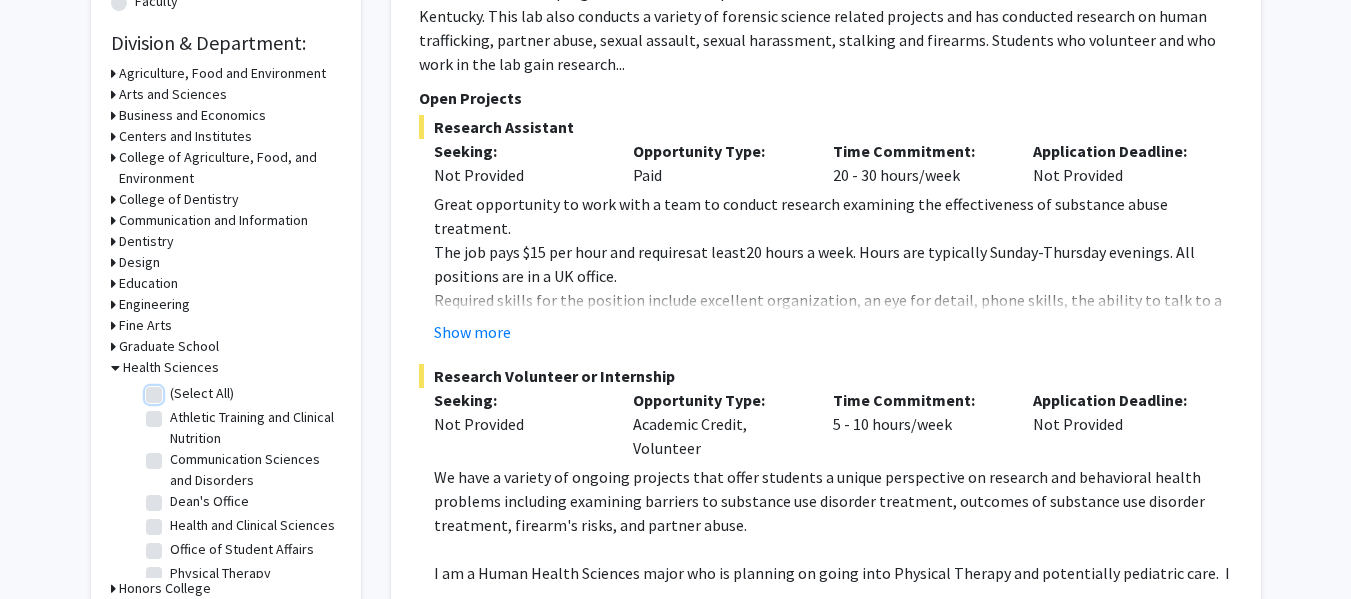 click on "(Select All)" at bounding box center [176, 389] 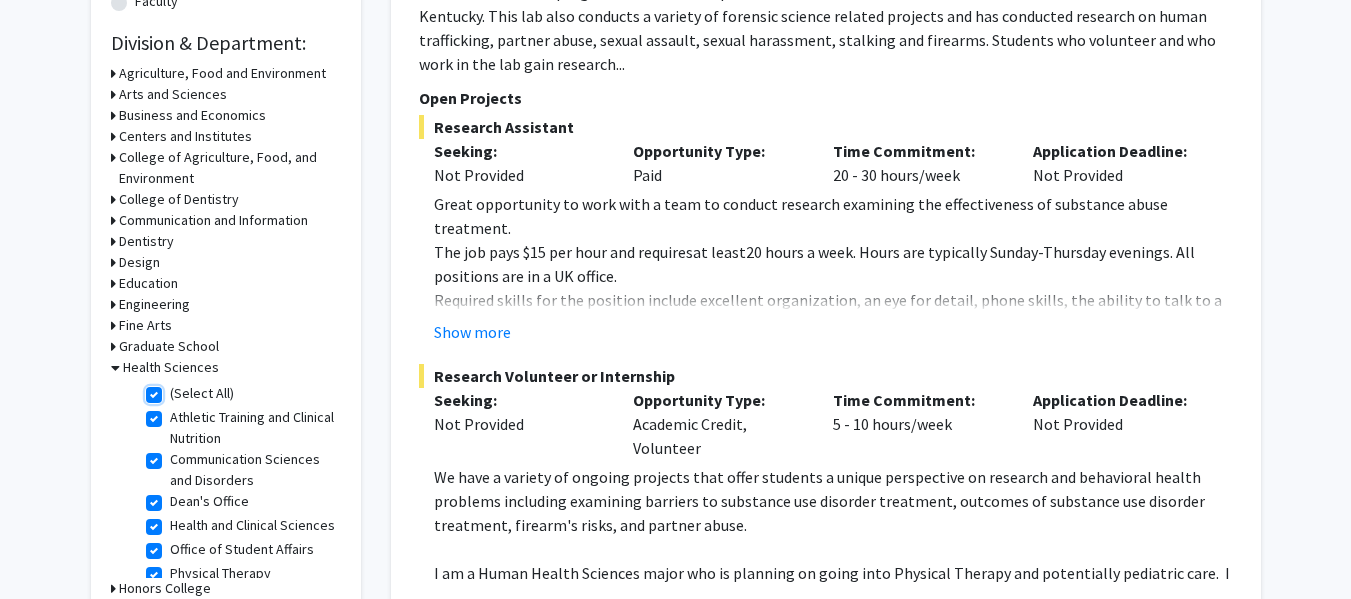 checkbox on "true" 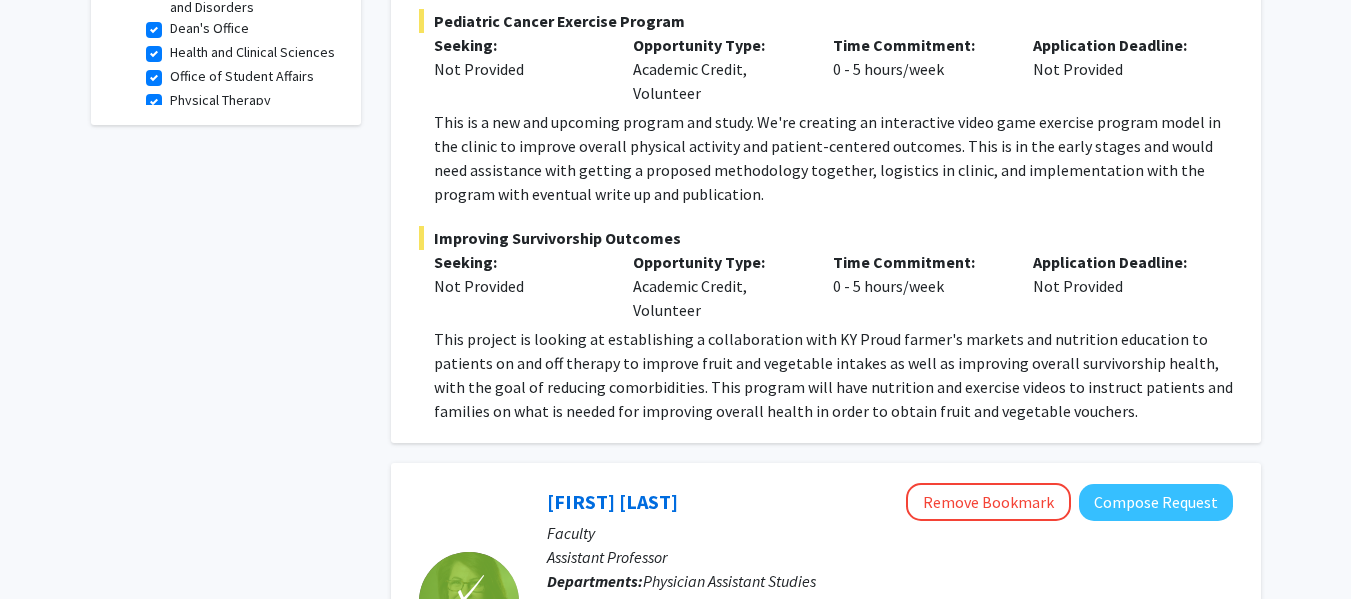 scroll, scrollTop: 0, scrollLeft: 0, axis: both 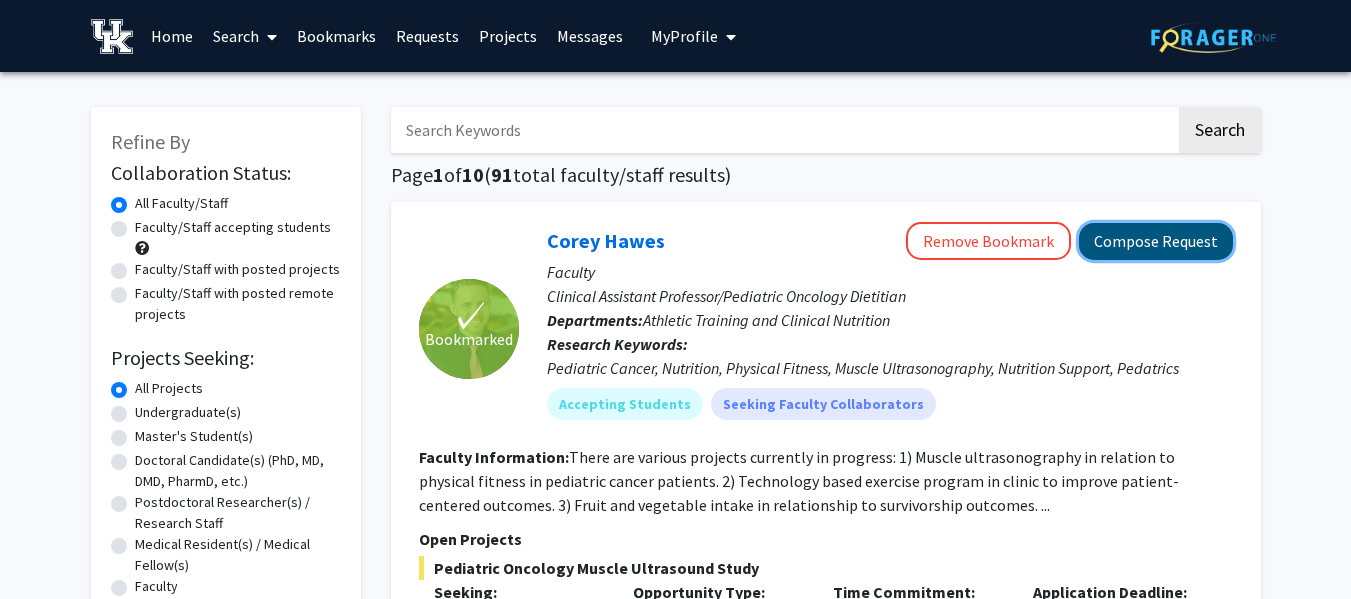 click on "Compose Request" 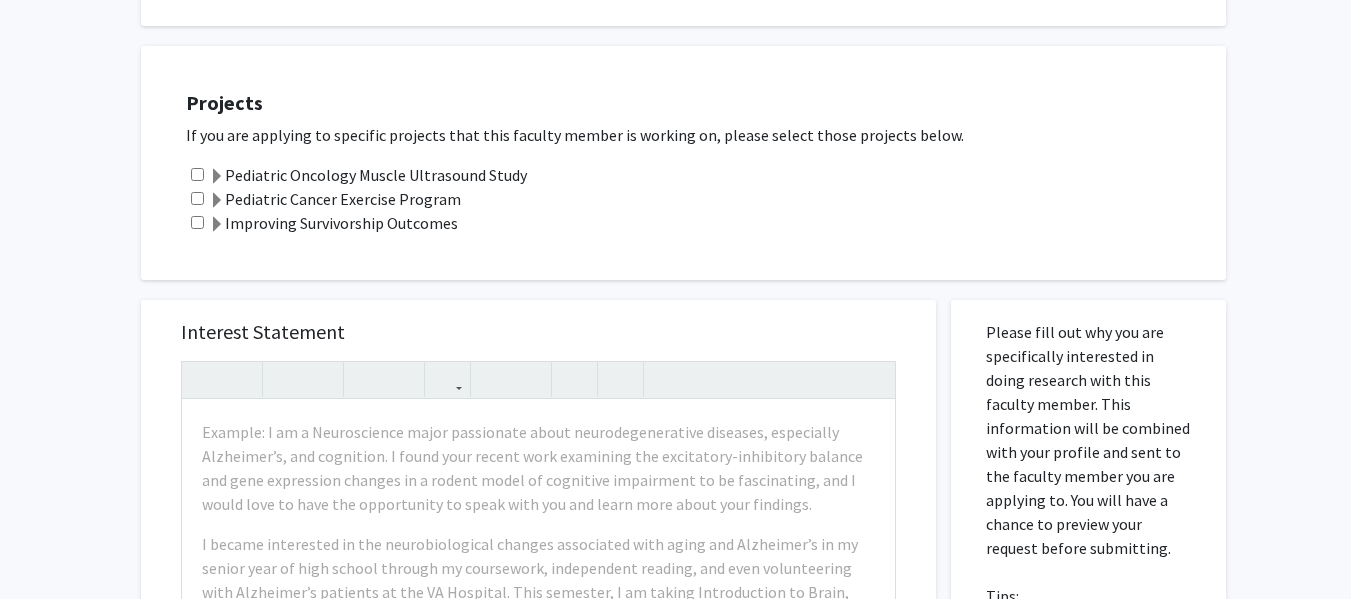 scroll, scrollTop: 566, scrollLeft: 0, axis: vertical 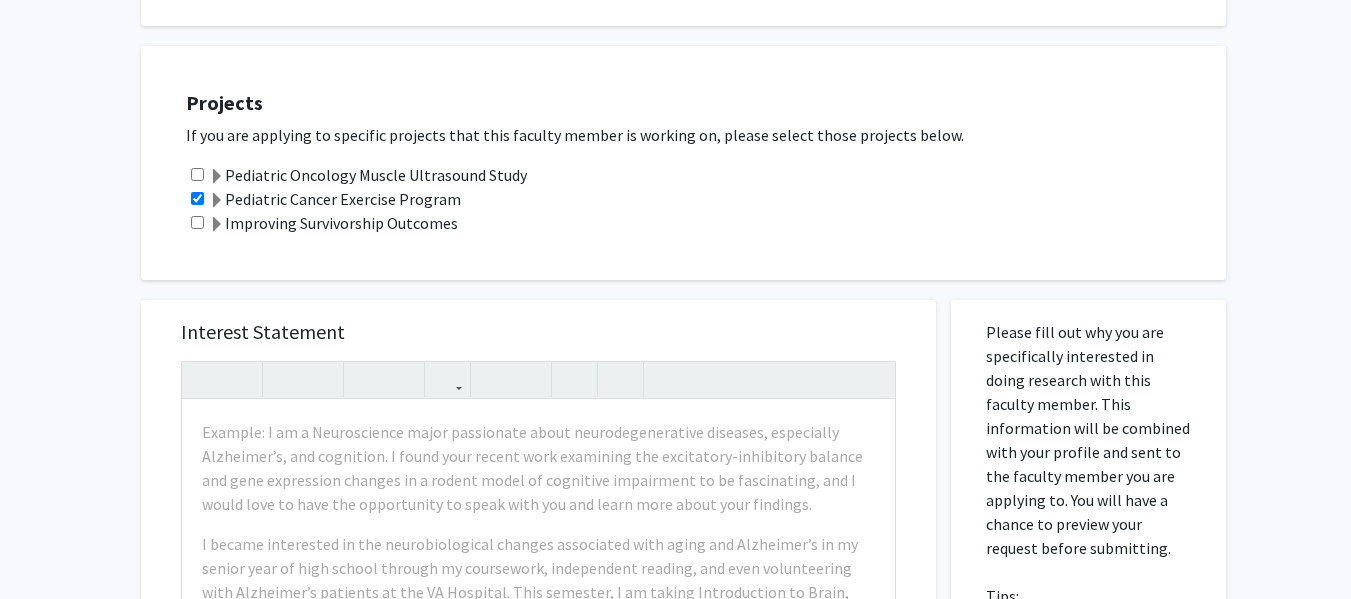 click 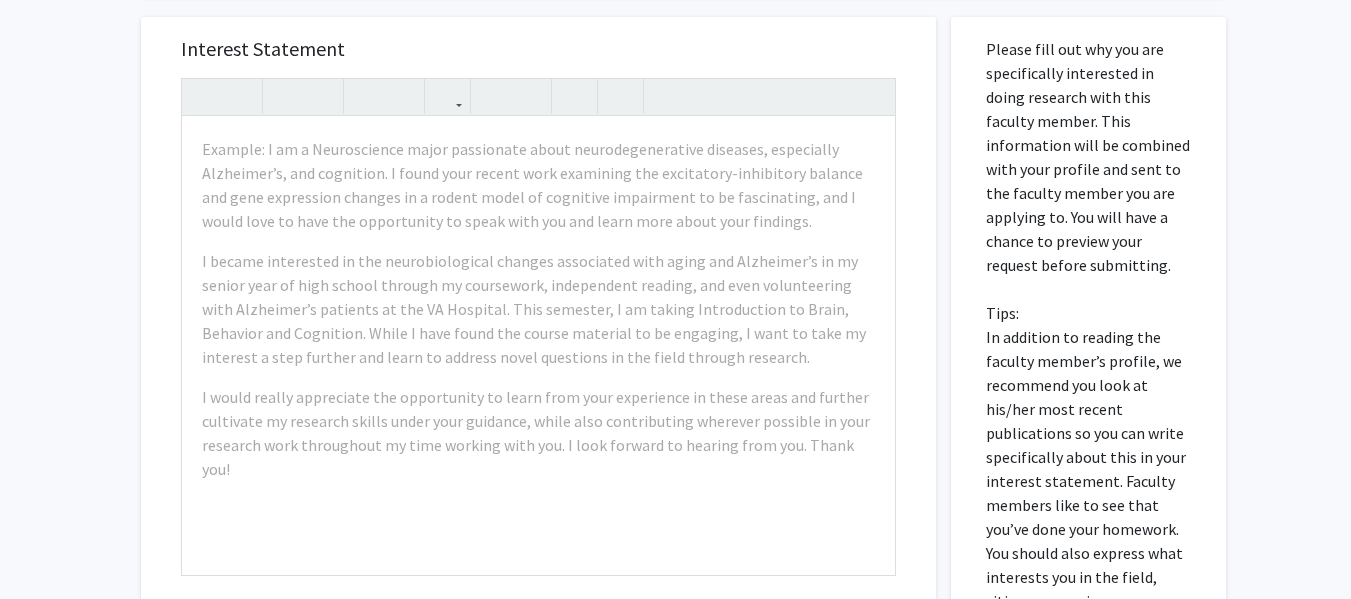 scroll, scrollTop: 850, scrollLeft: 0, axis: vertical 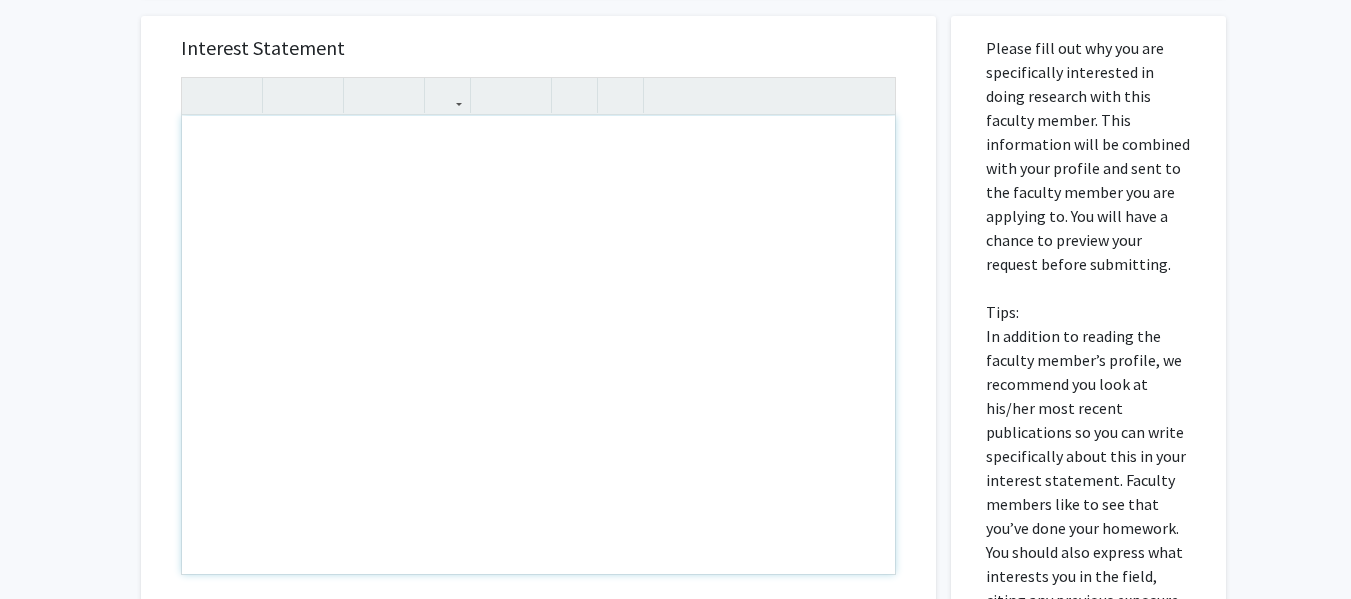 click at bounding box center (538, 345) 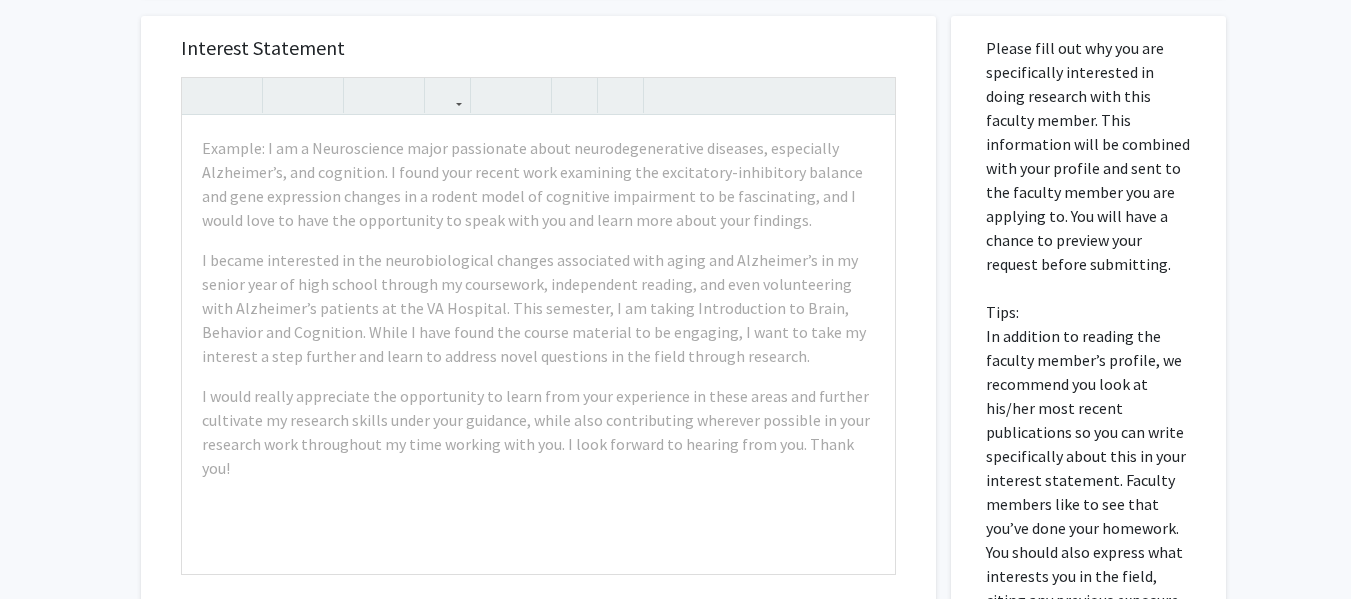 click on "Interest Statement" at bounding box center (538, 48) 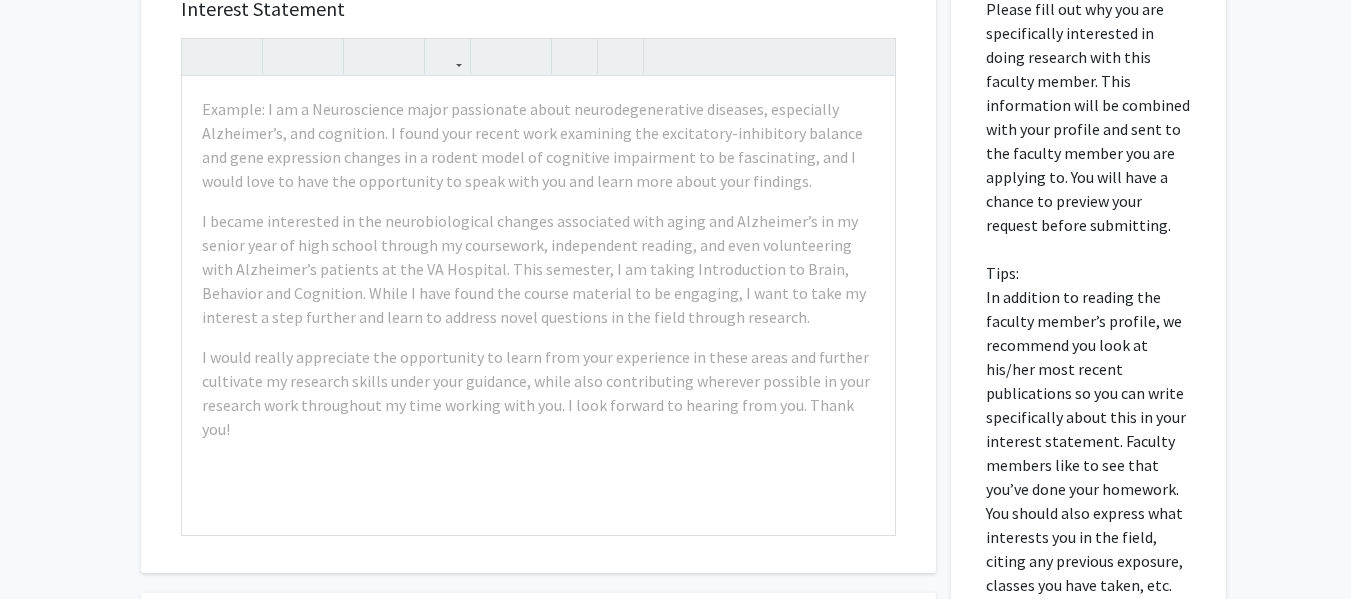 scroll, scrollTop: 892, scrollLeft: 0, axis: vertical 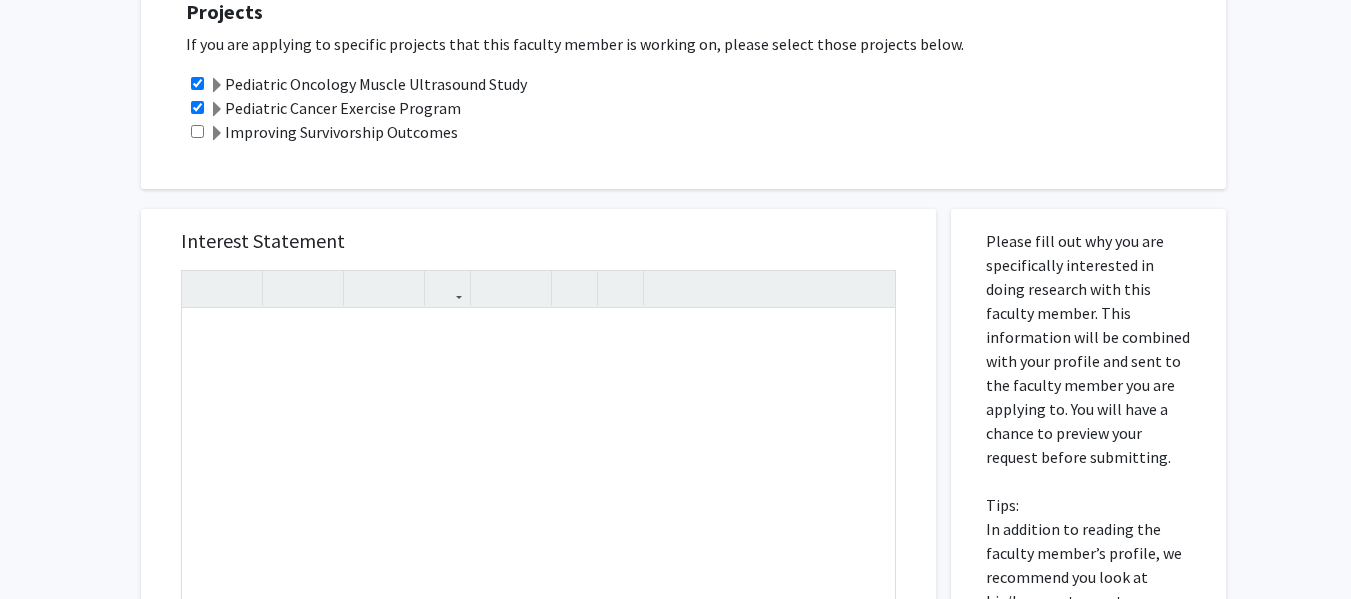 click on "Pediatric Cancer Exercise Program" 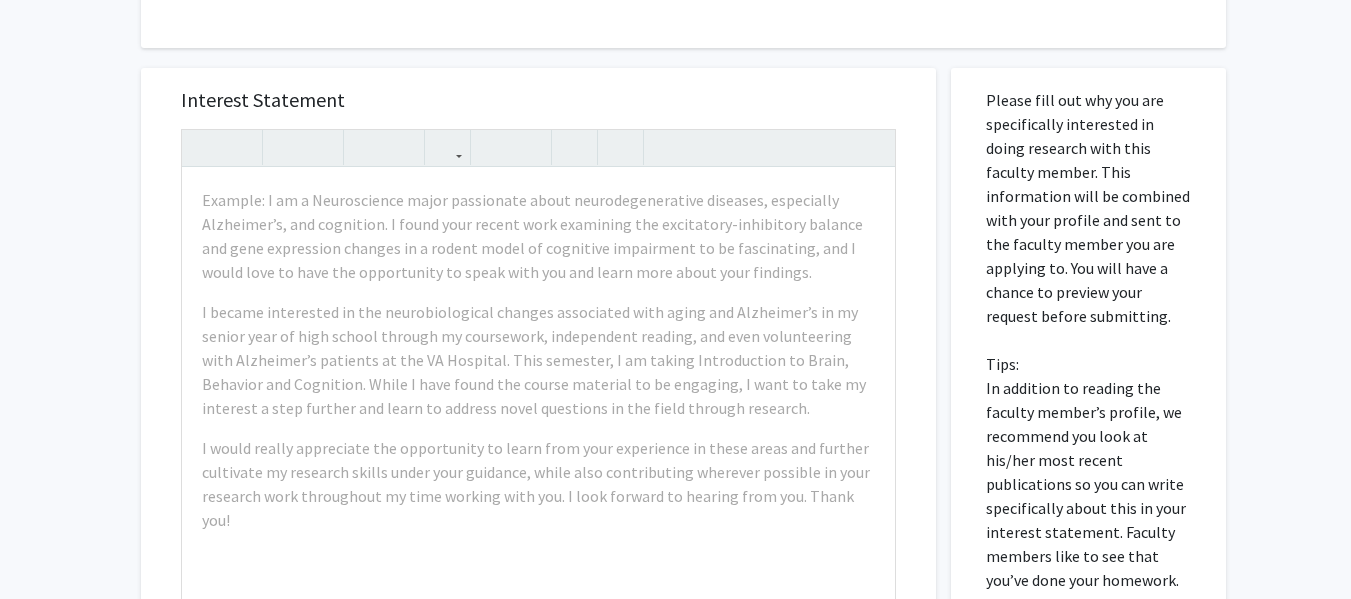 scroll, scrollTop: 799, scrollLeft: 0, axis: vertical 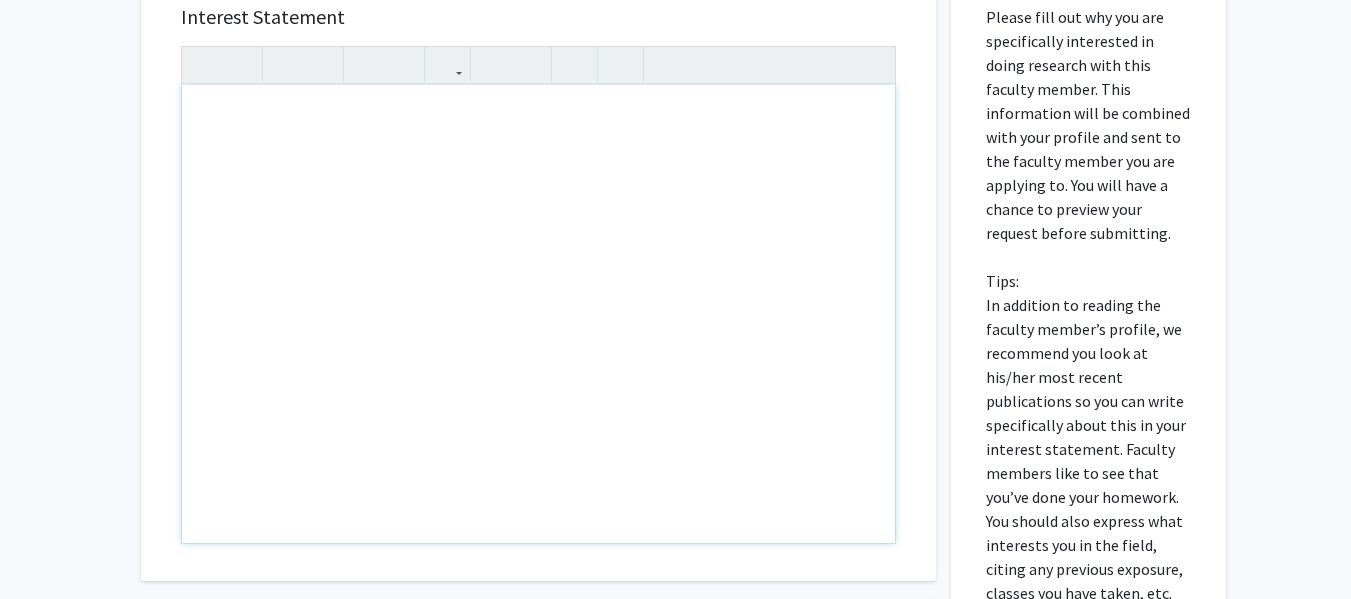 click at bounding box center (538, 314) 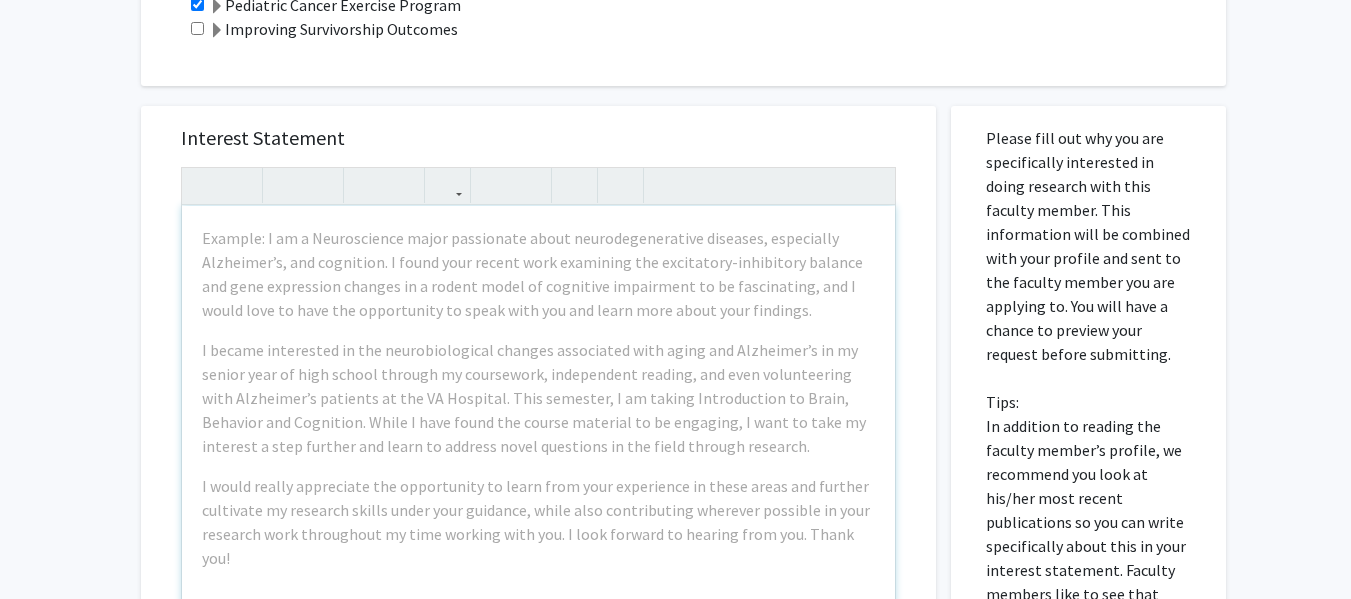 click on "Interest Statement
Example: I am a Neuroscience major passionate about neurodegenerative diseases, especially Alzheimer’s, and cognition. I found your recent work examining the excitatory-inhibitory balance and gene expression changes in a rodent model of cognitive impairment to be fascinating, and I would love to have the opportunity to speak with you and learn more about your findings.
I became interested in the neurobiological changes associated with aging and Alzheimer’s in my senior year of high school through my coursework, independent reading, and even volunteering with Alzheimer’s patients at the VA Hospital. This semester, I am taking Introduction to Brain, Behavior and Cognition. While I have found the course material to be engaging, I want to take my interest a step further and learn to address novel questions in the field through research.
Insert link Remove link Supplemental Files File Name Uploaded Date  Resume   [DATE]   Cancel   Save" at bounding box center (538, 554) 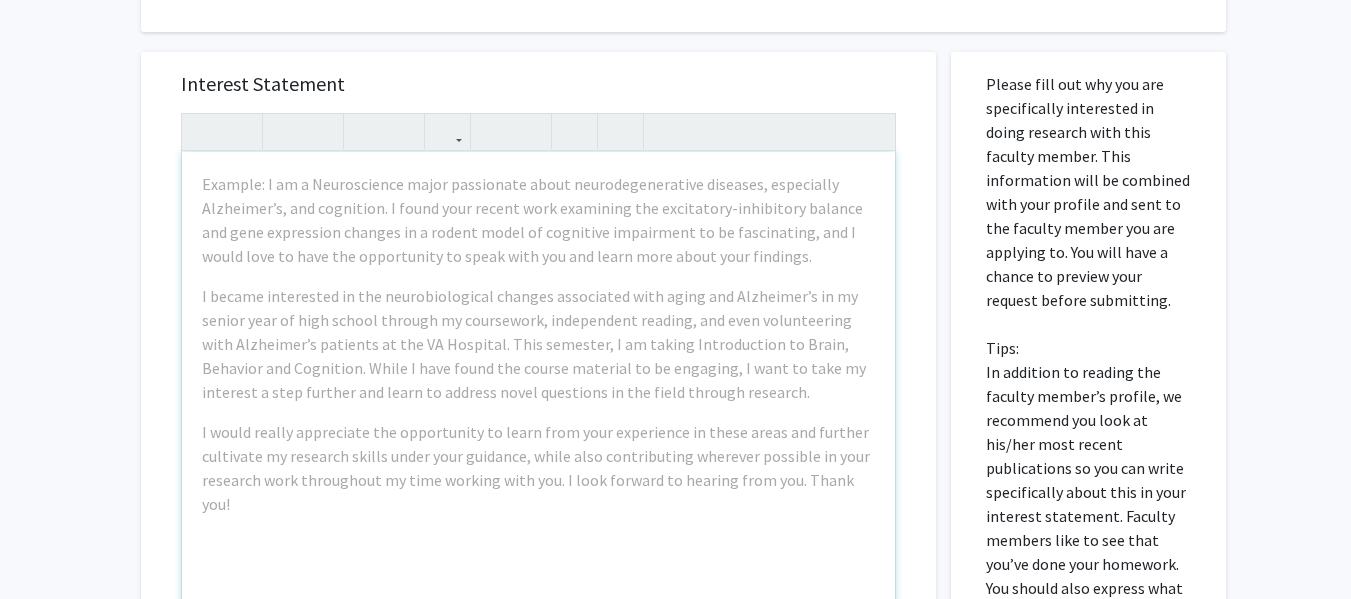 scroll, scrollTop: 815, scrollLeft: 0, axis: vertical 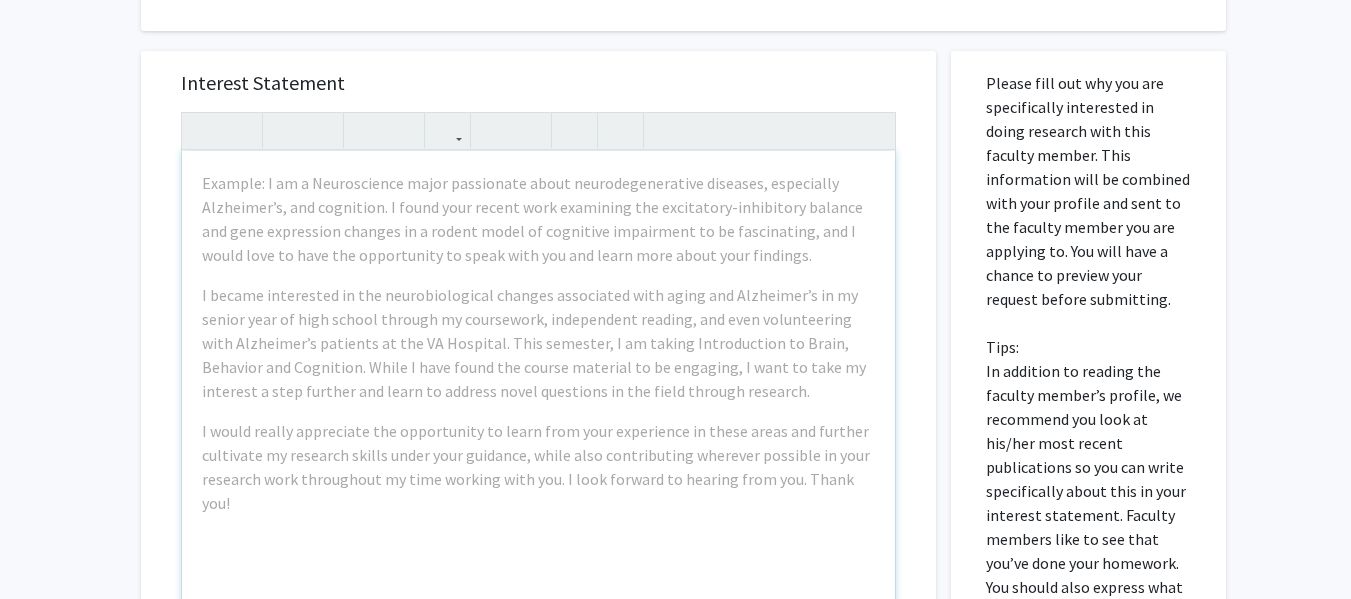 click on "Interest Statement
Example: I am a Neuroscience major passionate about neurodegenerative diseases, especially Alzheimer’s, and cognition. I found your recent work examining the excitatory-inhibitory balance and gene expression changes in a rodent model of cognitive impairment to be fascinating, and I would love to have the opportunity to speak with you and learn more about your findings.
I became interested in the neurobiological changes associated with aging and Alzheimer’s in my senior year of high school through my coursework, independent reading, and even volunteering with Alzheimer’s patients at the VA Hospital. This semester, I am taking Introduction to Brain, Behavior and Cognition. While I have found the course material to be engaging, I want to take my interest a step further and learn to address novel questions in the field through research.
Insert link Remove link Supplemental Files File Name Uploaded Date  Resume   [DATE]   Cancel   Save" at bounding box center (538, 499) 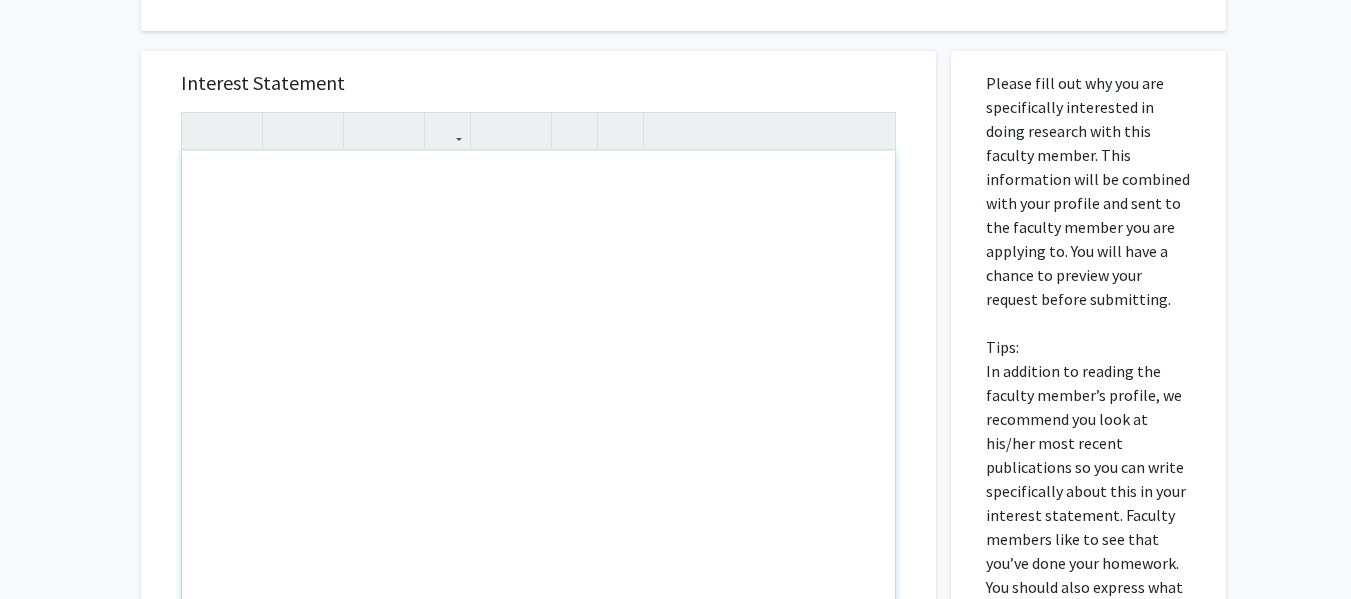 click at bounding box center (538, 380) 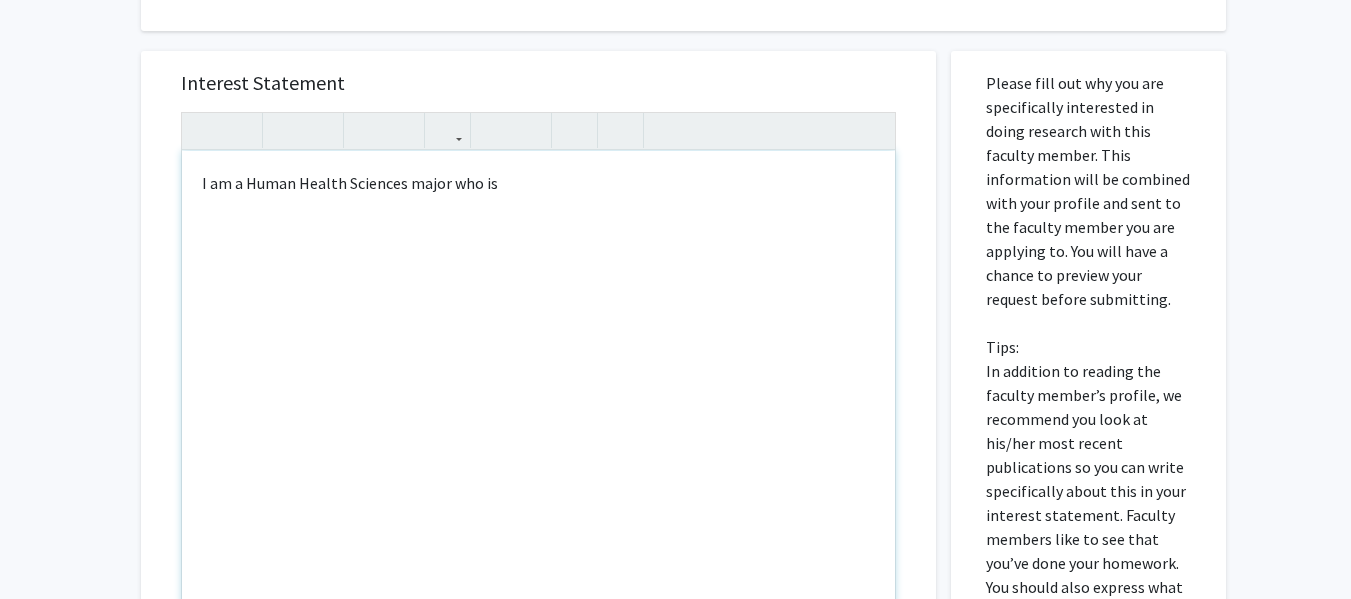 click on "I am a Human Health Sciences major who is" at bounding box center [538, 380] 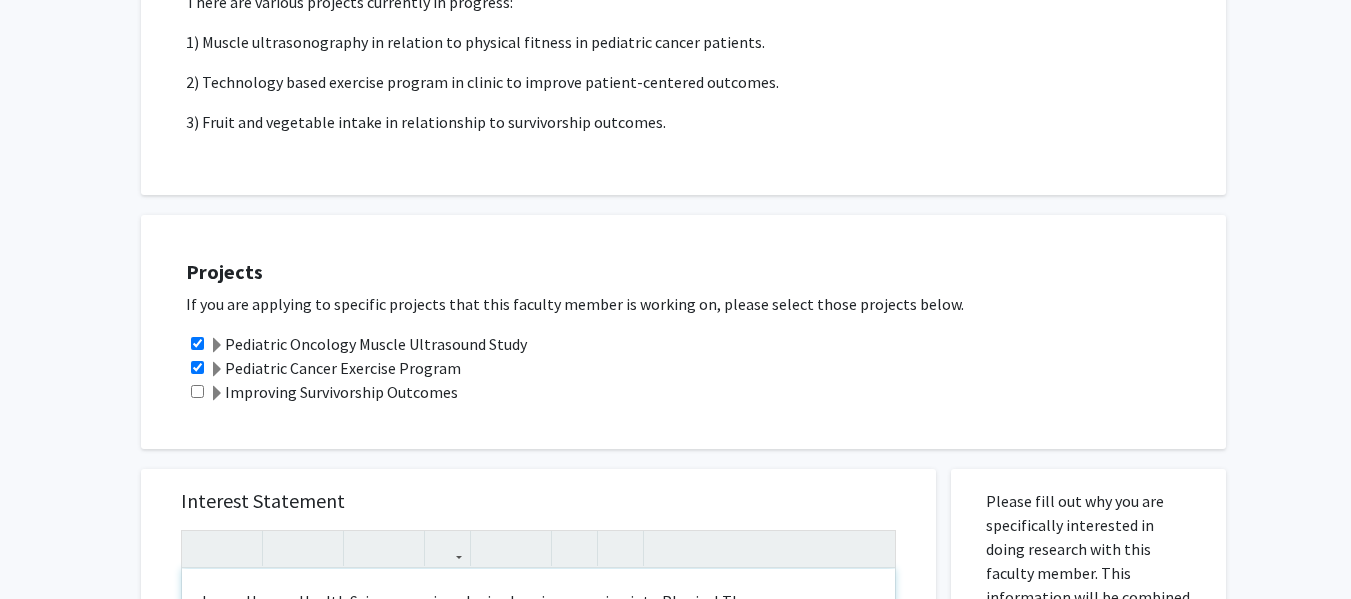 scroll, scrollTop: 400, scrollLeft: 0, axis: vertical 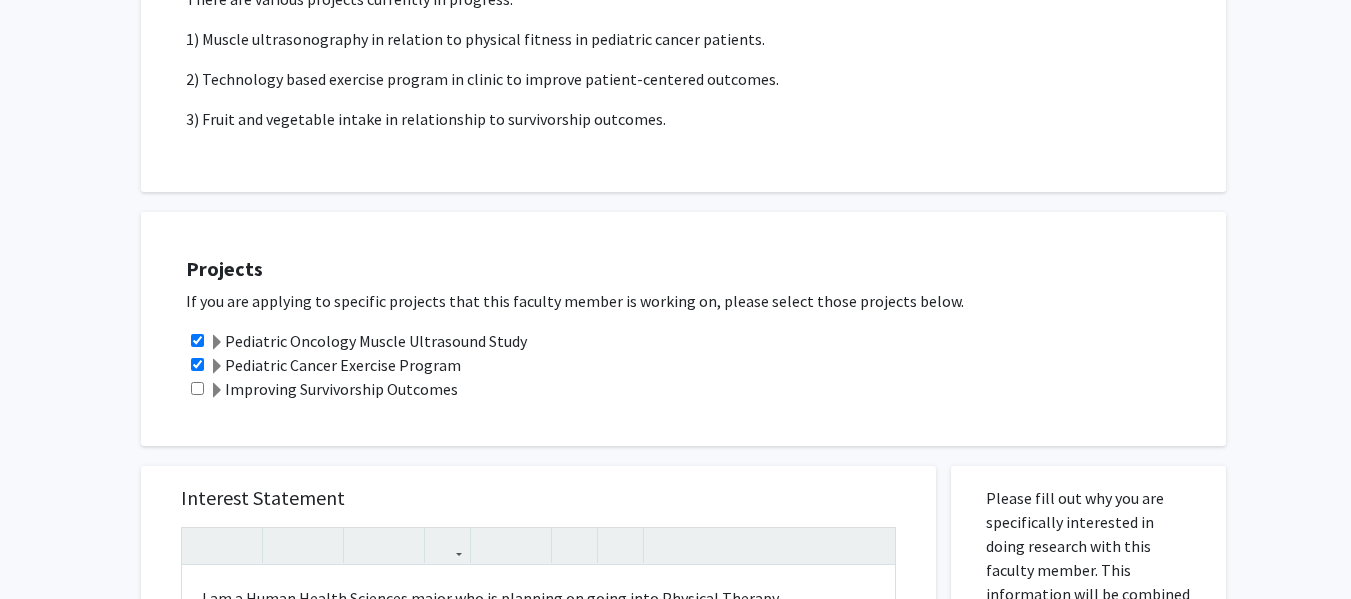 click on "There are various projects currently in progress: 1) Muscle ultrasonography in relation to physical fitness in pediatric cancer patients. 2) Technology based exercise program in clinic to improve patient-centered outcomes. 3) Fruit and vegetable intake in relationship to survivorship outcomes." 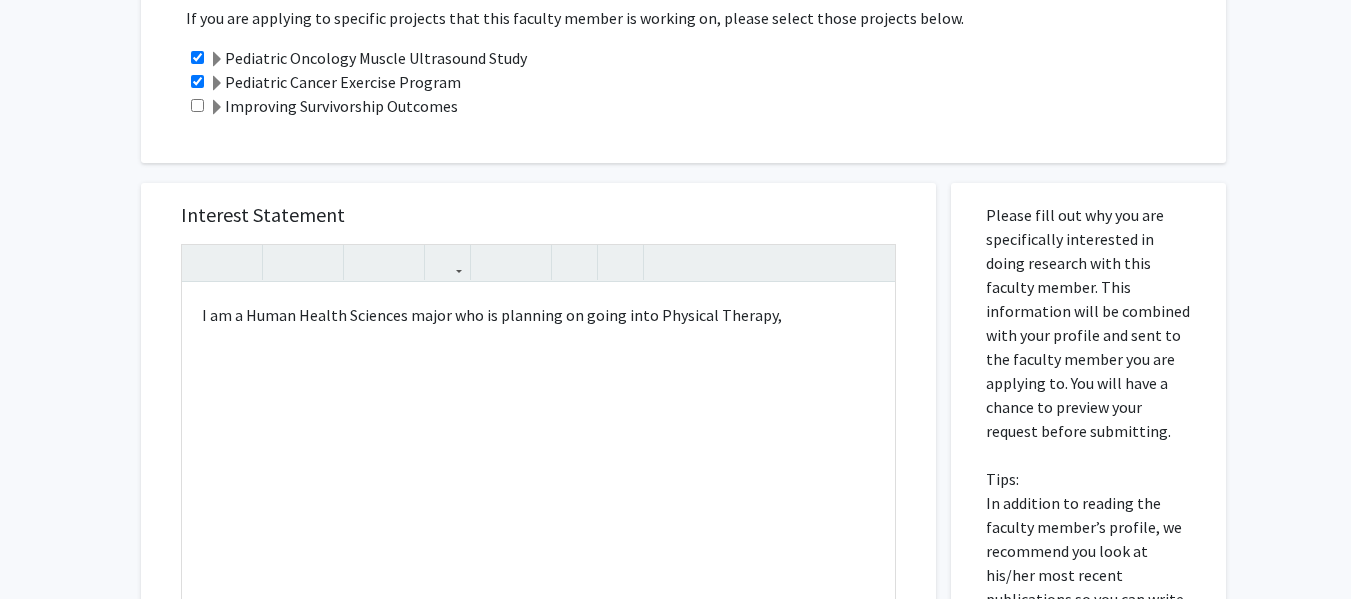 scroll, scrollTop: 686, scrollLeft: 0, axis: vertical 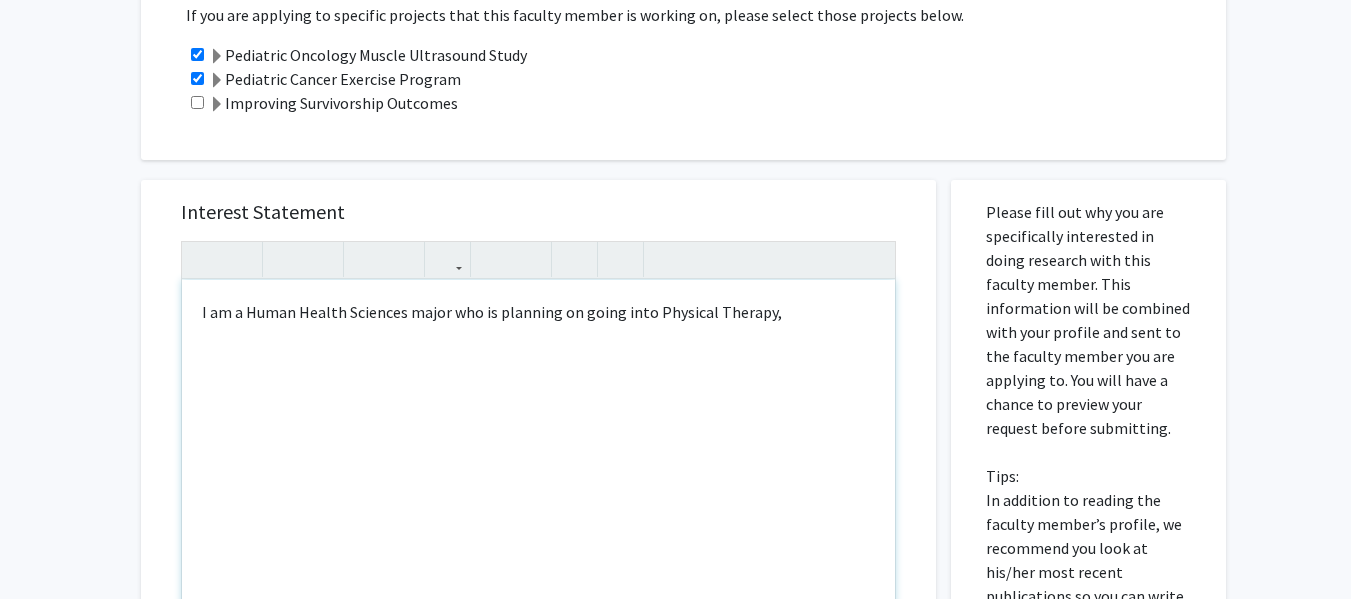 click on "I am a Human Health Sciences major who is planning on going into Physical Therapy," at bounding box center (538, 509) 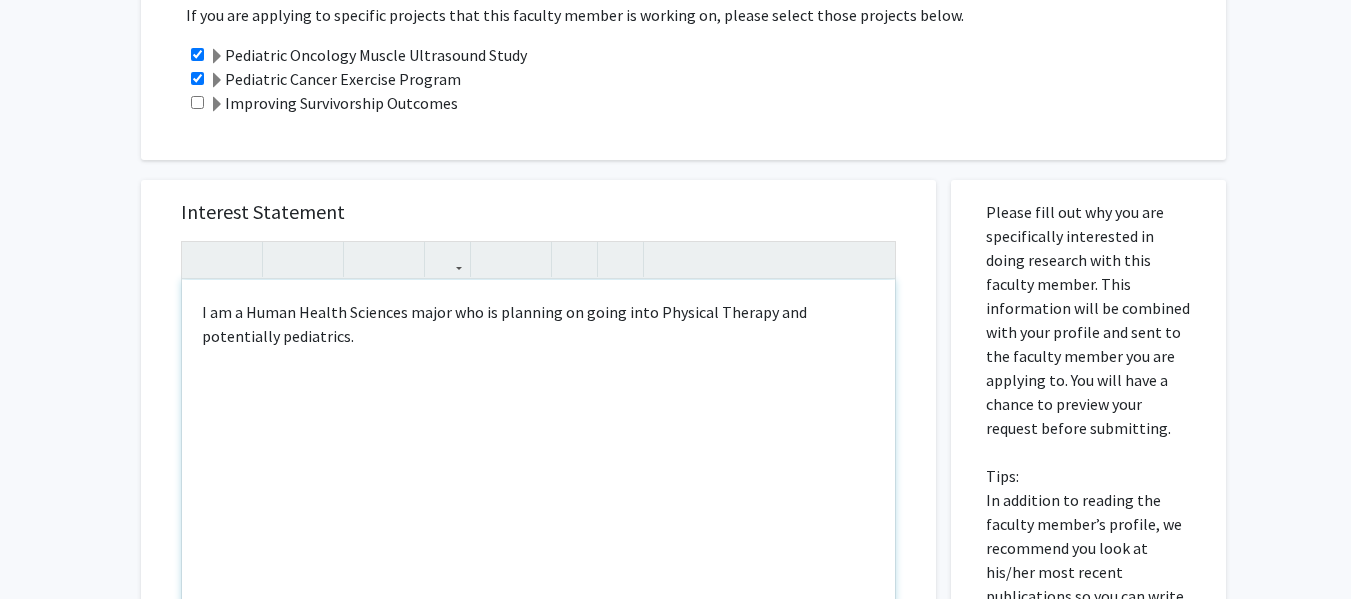 click on "I am a Human Health Sciences major who is planning on going into Physical Therapy and potentially pediatrics." at bounding box center (538, 509) 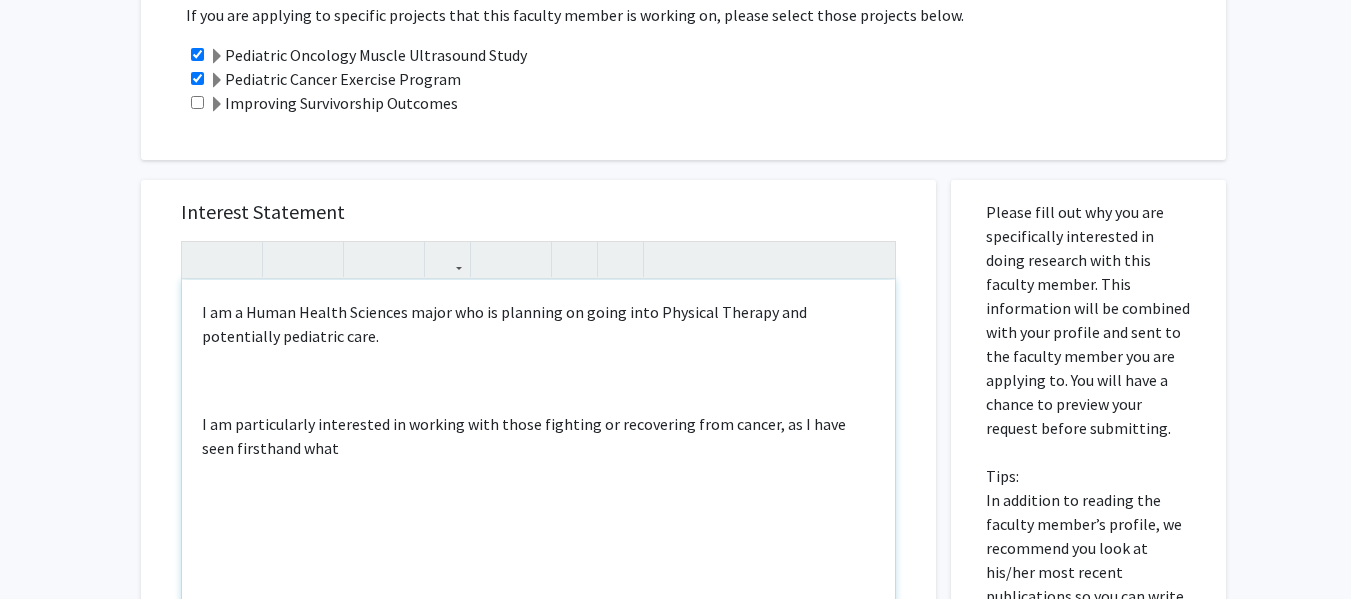 type on "<p>I am a Human Health Sciences major who is planning on going into Physical Therapy and potentially pediatric care.&nbsp;</p><br><br><p>I am particularly interested in working with those fighting or recovering from cancer, as I have seen firsthand what&nbsp;</p>" 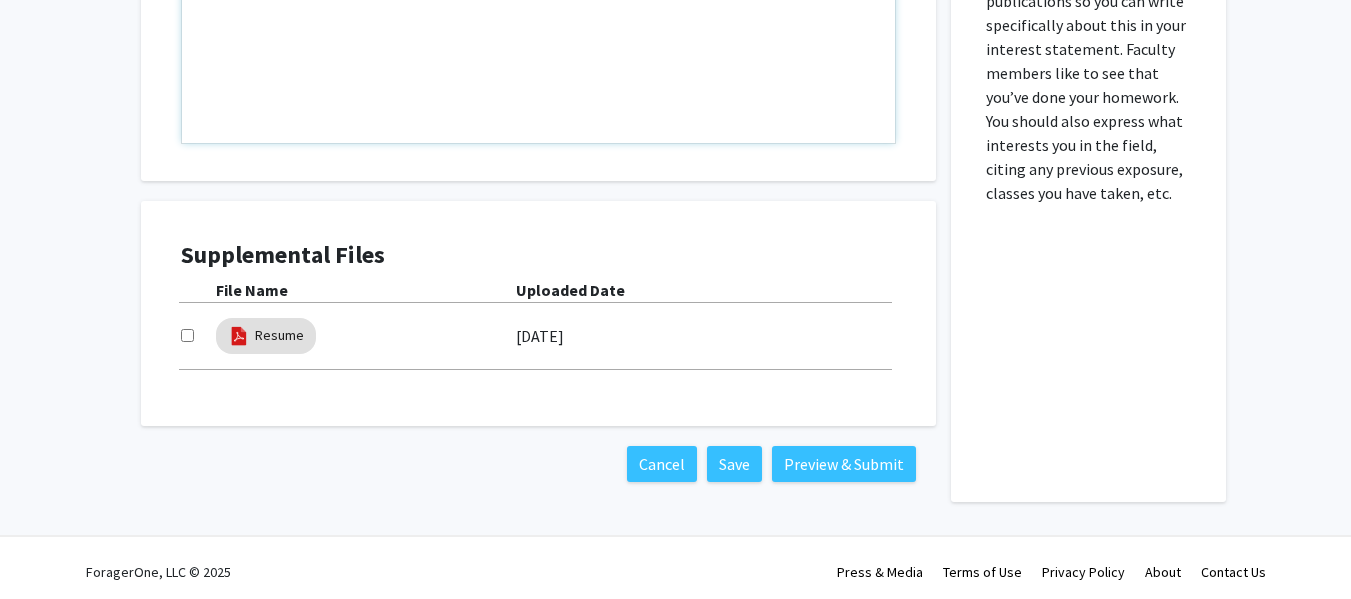 scroll, scrollTop: 1282, scrollLeft: 0, axis: vertical 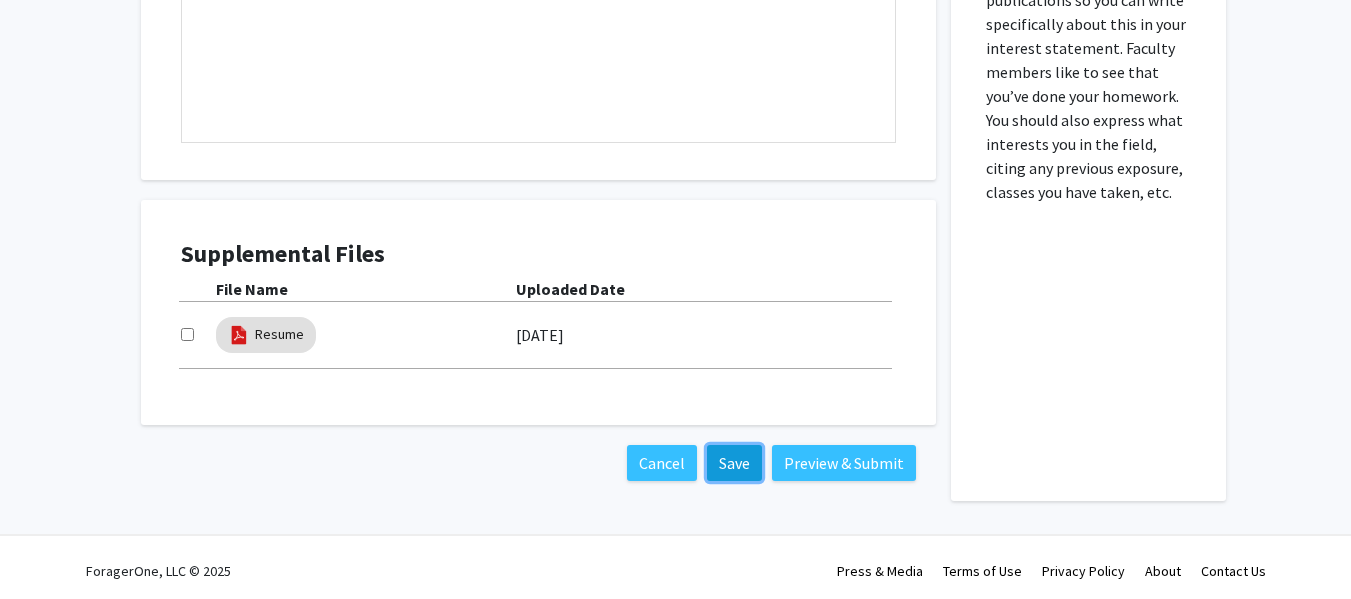 click on "Save" at bounding box center [734, 463] 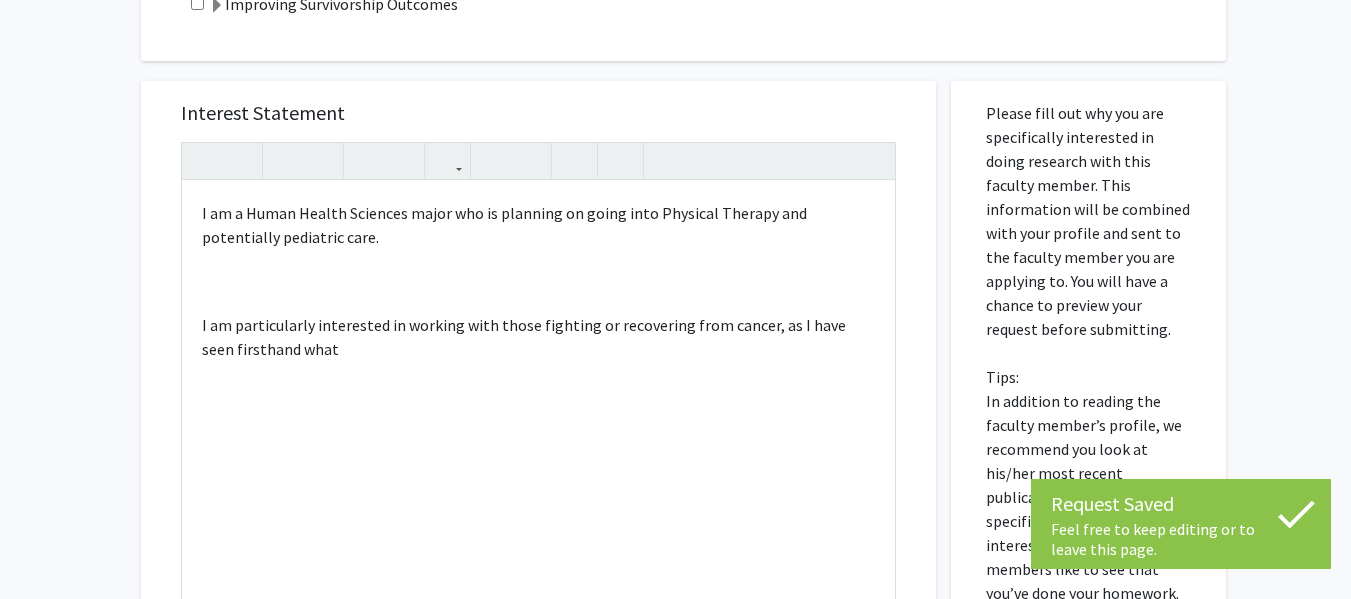 scroll, scrollTop: 784, scrollLeft: 0, axis: vertical 